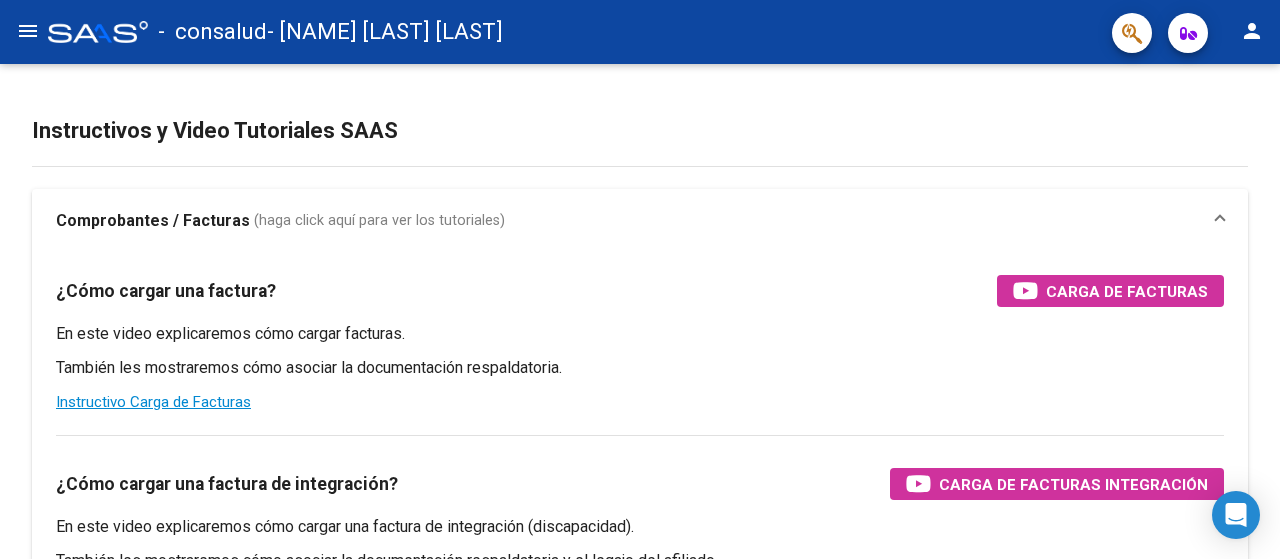 scroll, scrollTop: 0, scrollLeft: 0, axis: both 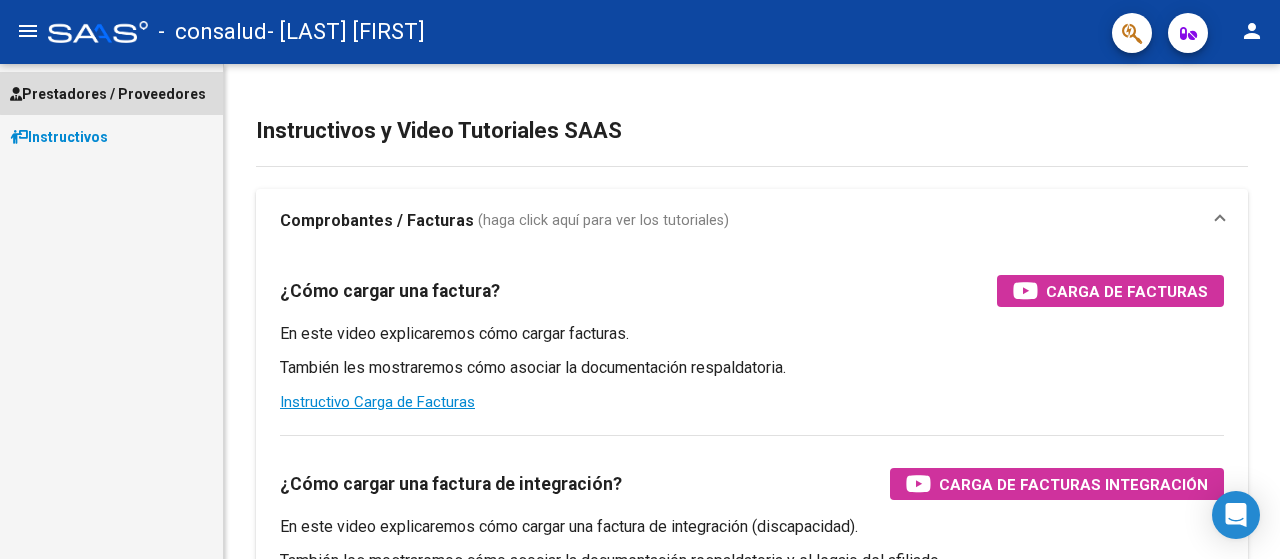 click on "Prestadores / Proveedores" at bounding box center [108, 94] 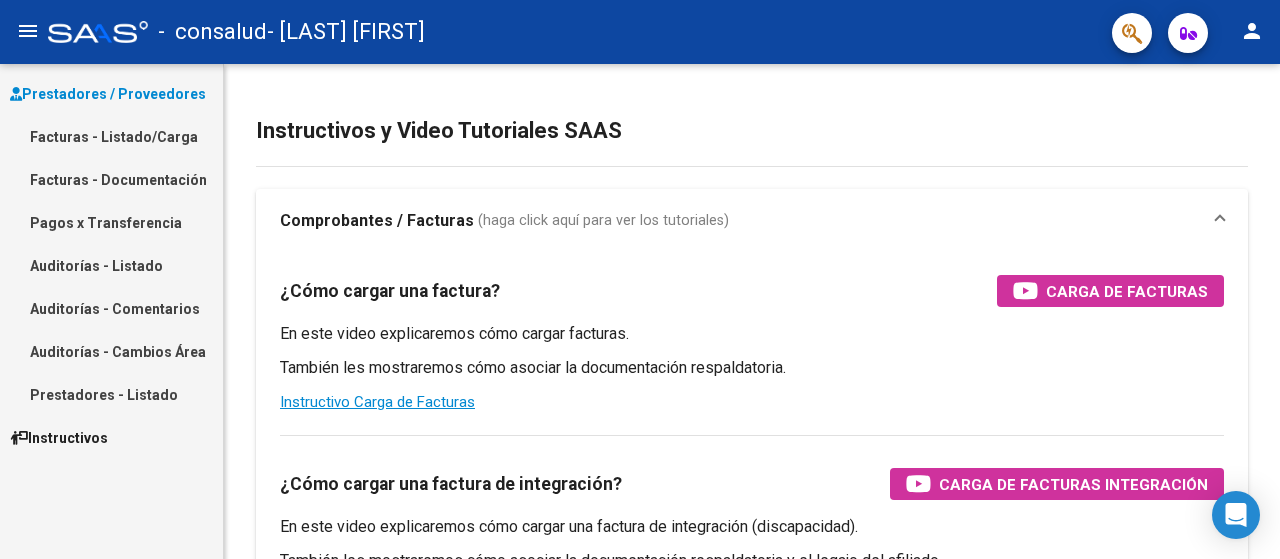click on "Prestadores / Proveedores" at bounding box center (108, 94) 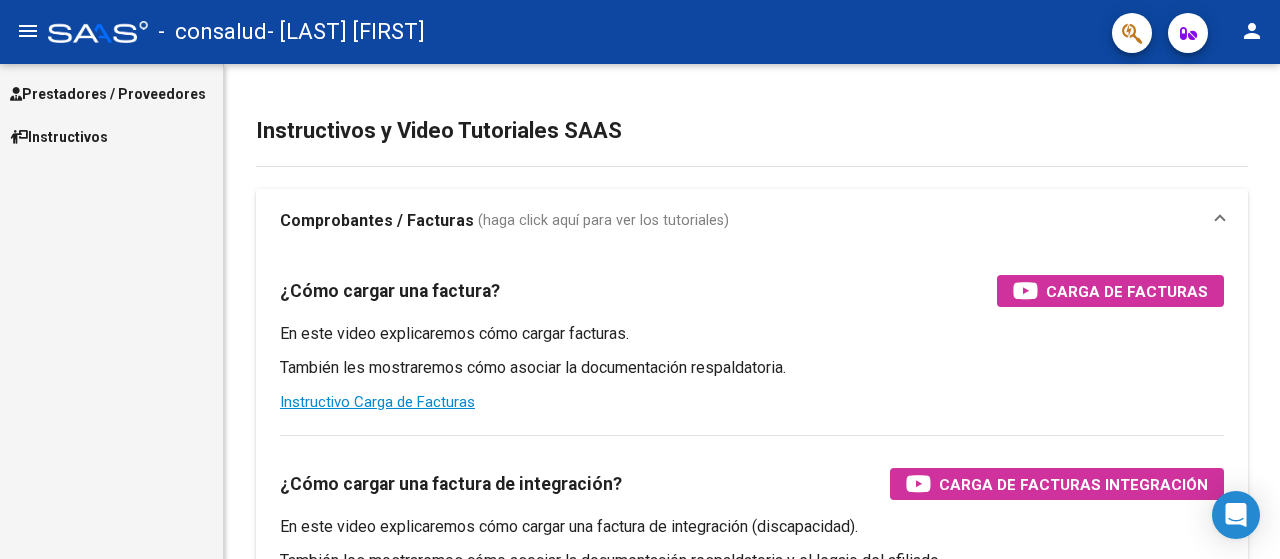 click on "Prestadores / Proveedores" at bounding box center [108, 94] 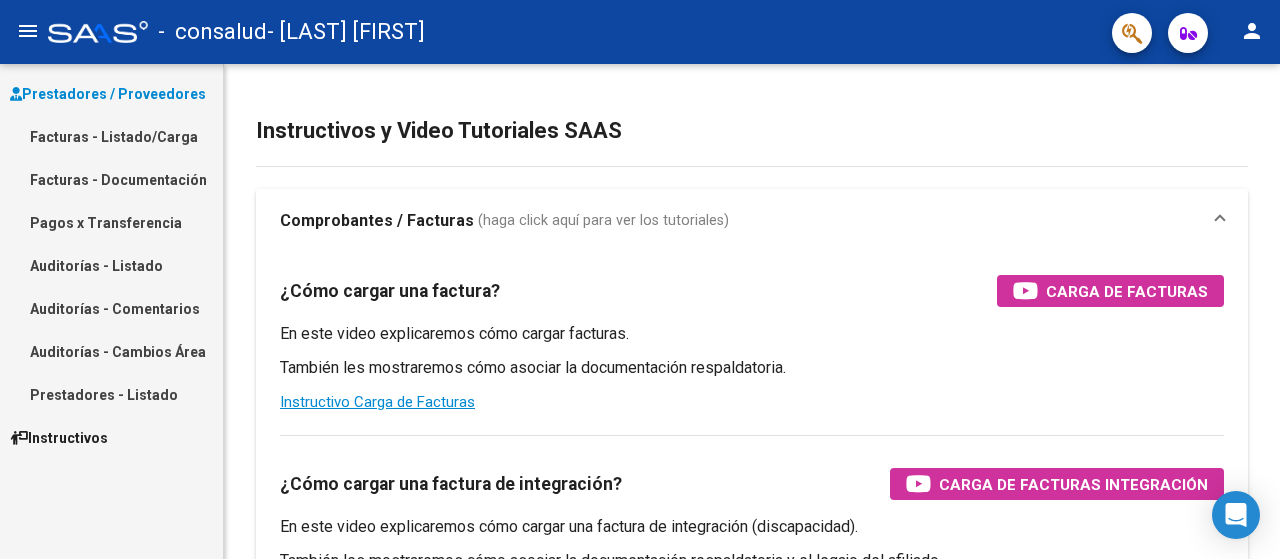 click on "Facturas - Listado/Carga" at bounding box center [111, 136] 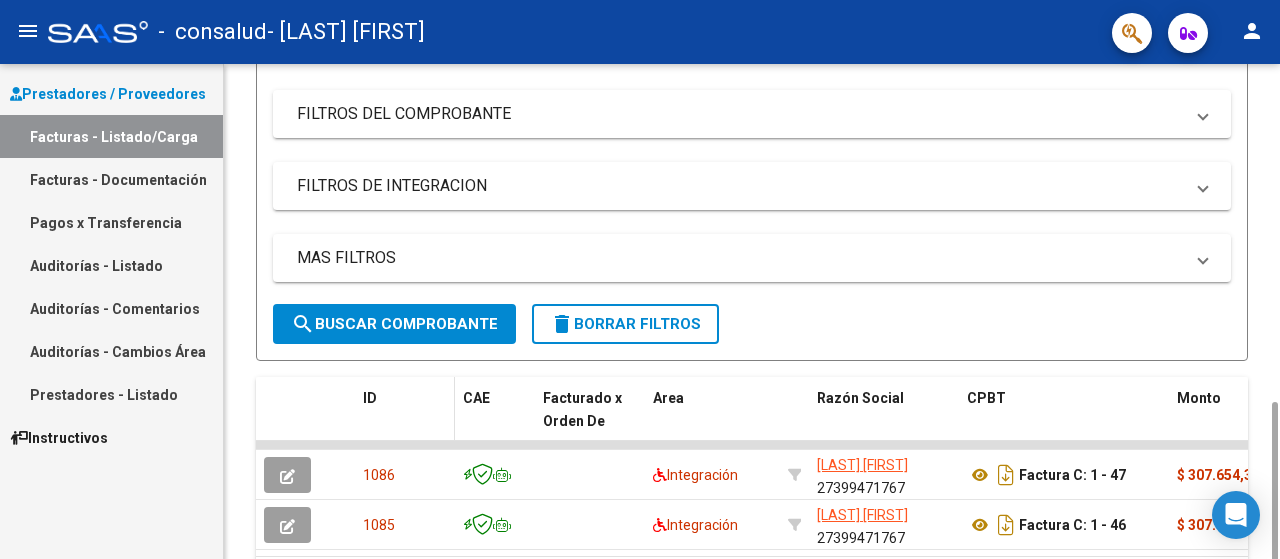 scroll, scrollTop: 368, scrollLeft: 0, axis: vertical 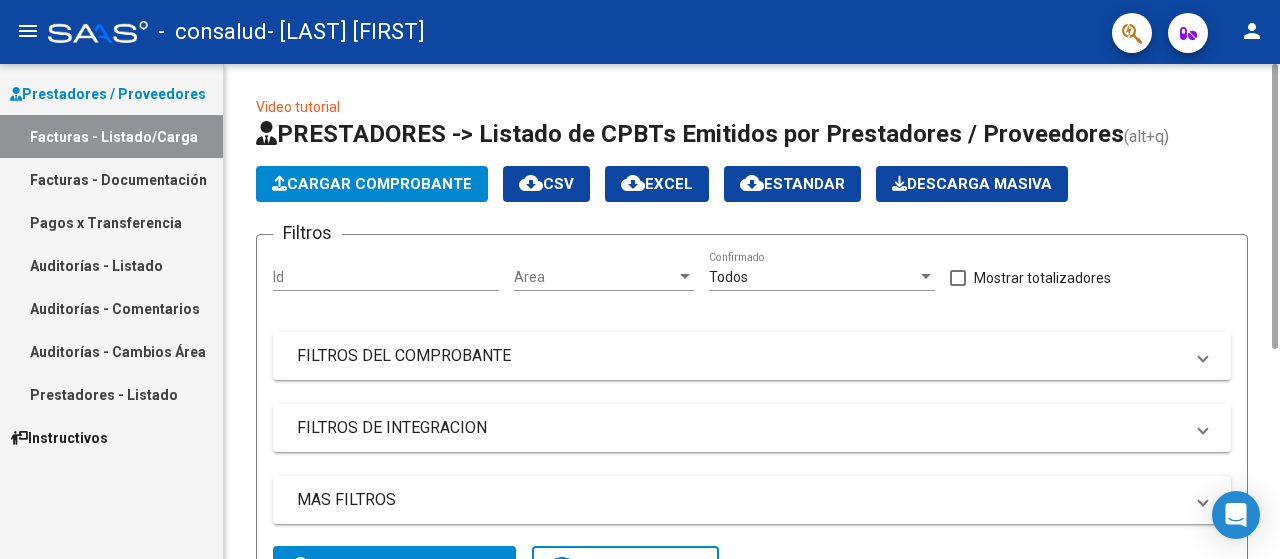 click on "Cargar Comprobante" 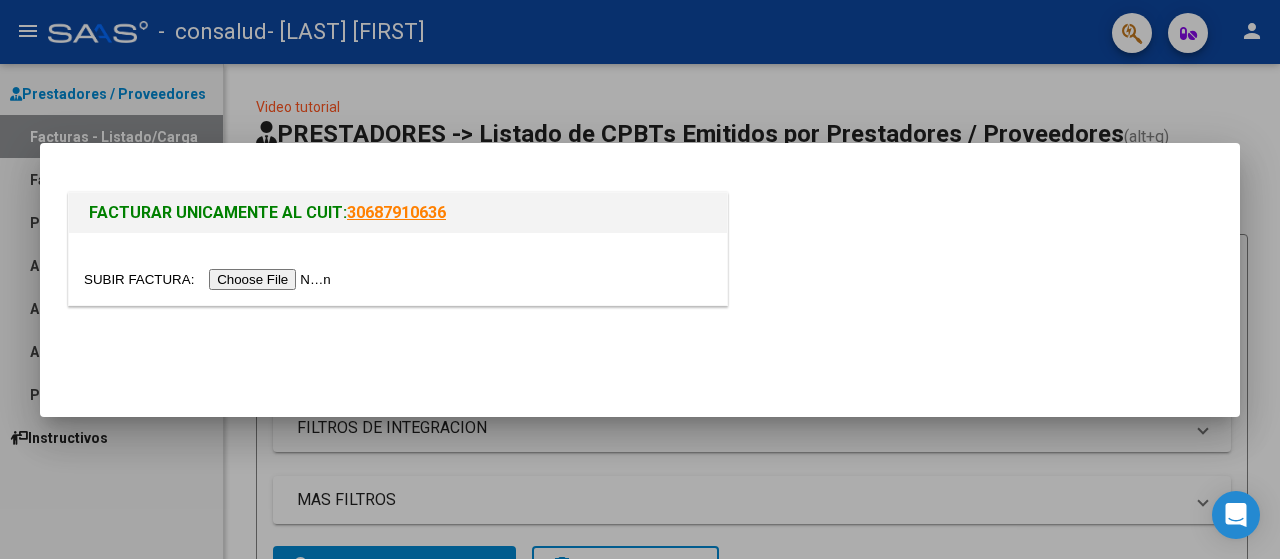 click at bounding box center (210, 279) 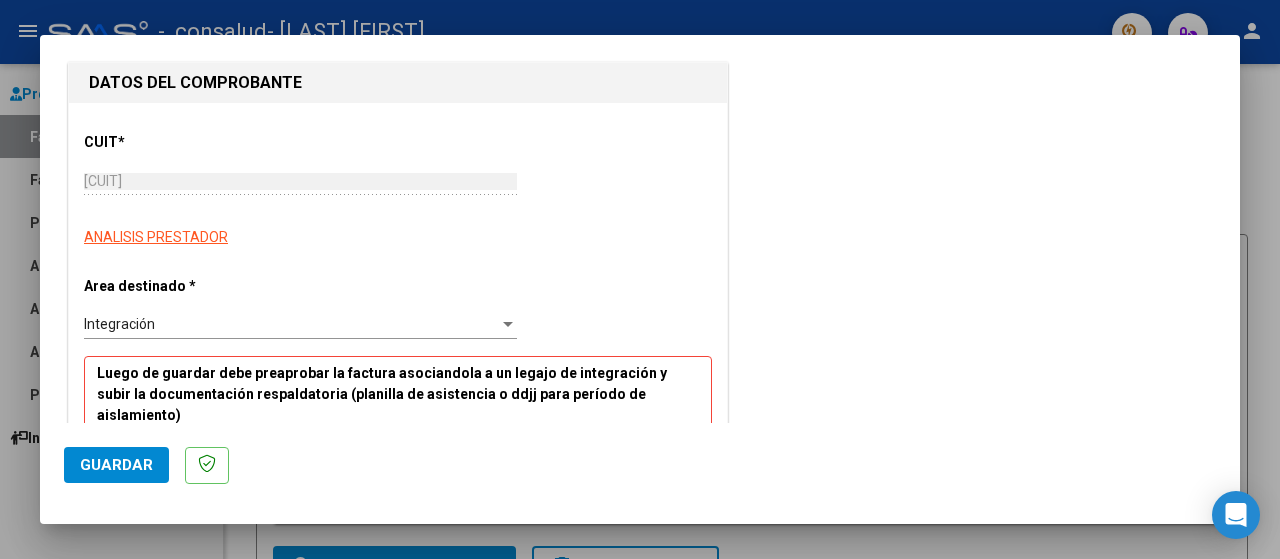 scroll, scrollTop: 300, scrollLeft: 0, axis: vertical 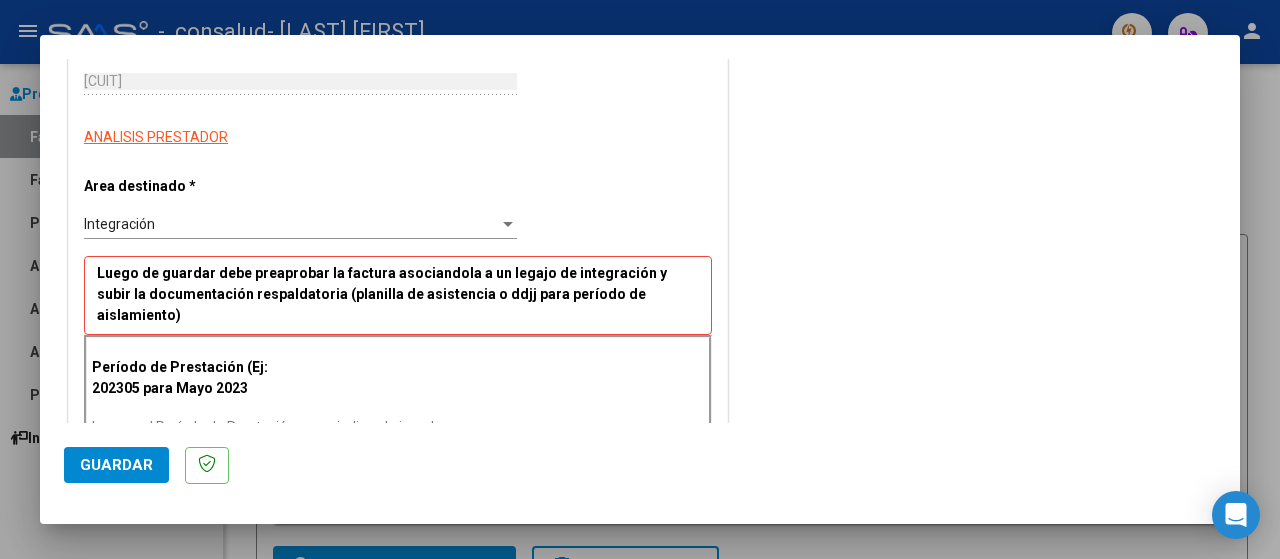 click on "Integración" at bounding box center [291, 224] 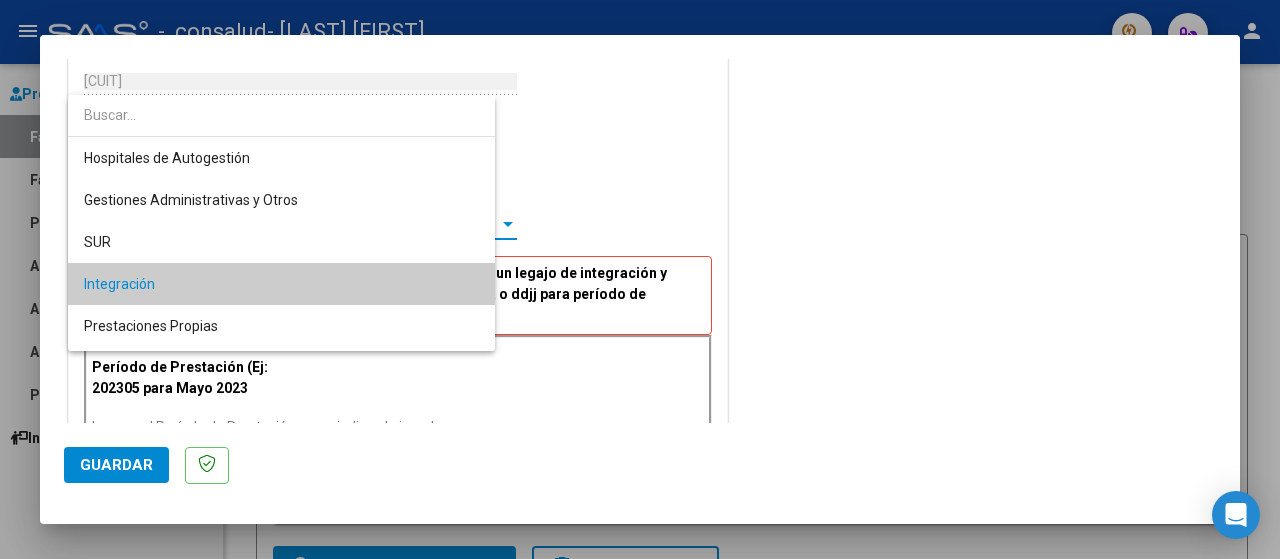 scroll, scrollTop: 61, scrollLeft: 0, axis: vertical 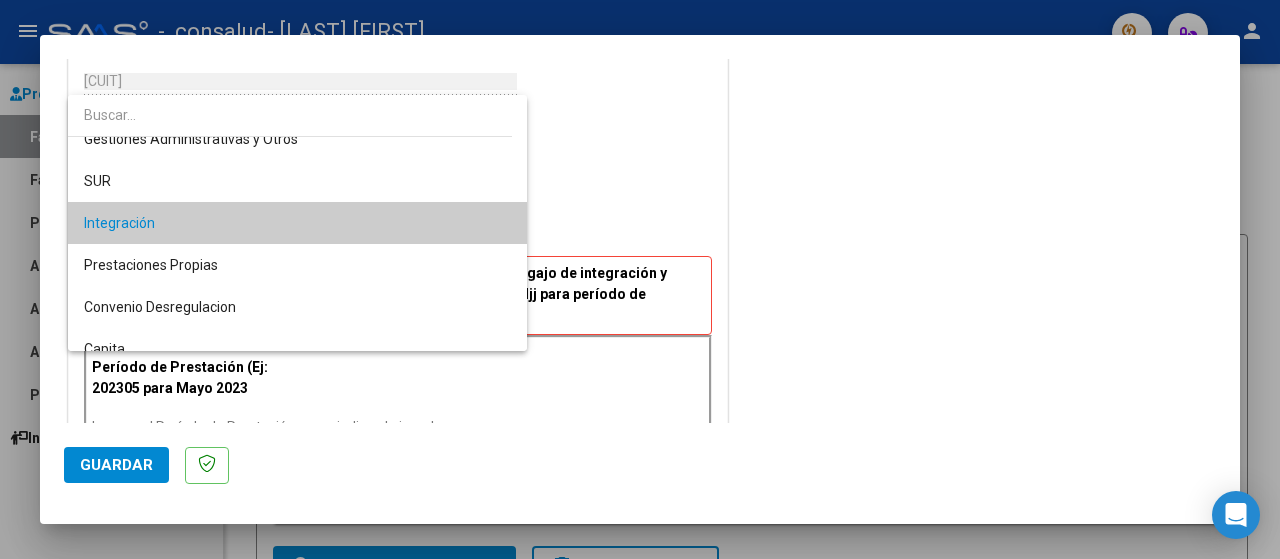 click on "Integración" at bounding box center (298, 223) 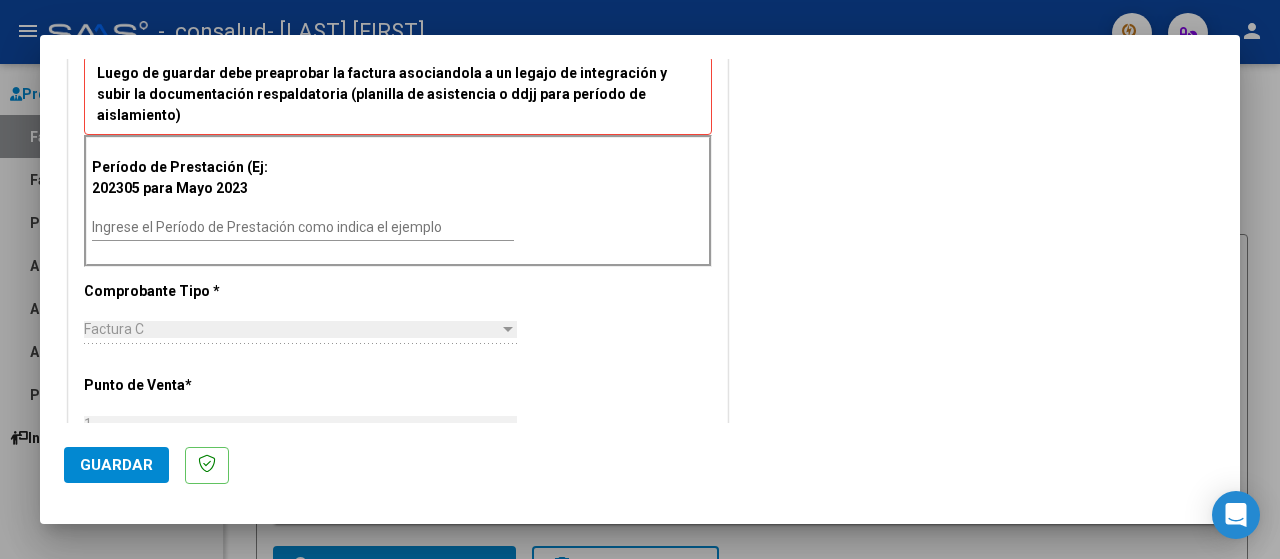scroll, scrollTop: 400, scrollLeft: 0, axis: vertical 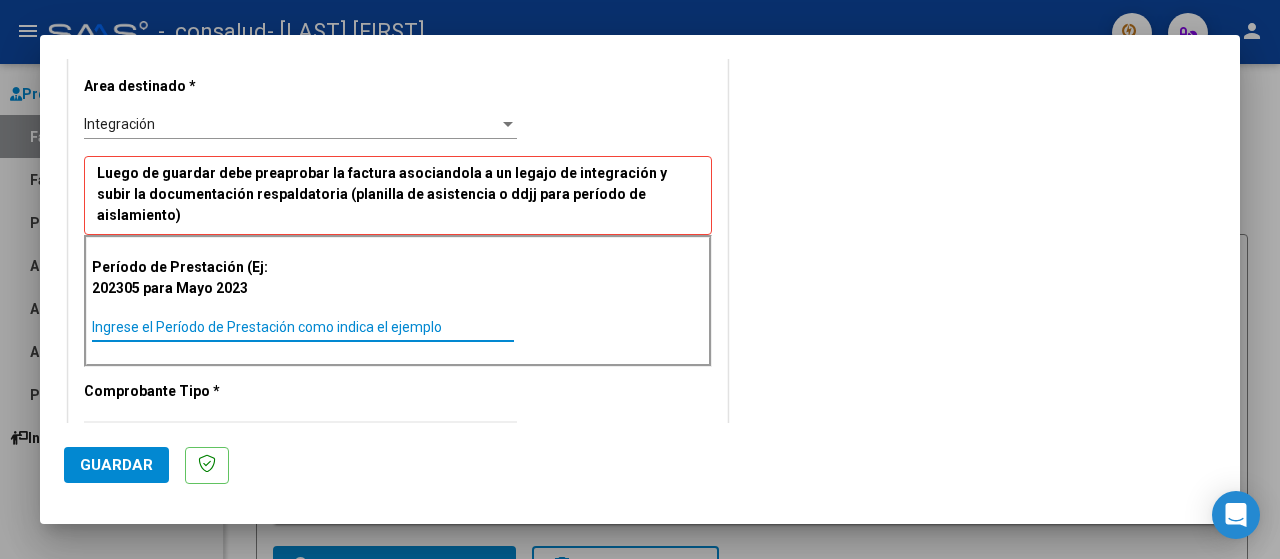 click on "Ingrese el Período de Prestación como indica el ejemplo" at bounding box center (303, 327) 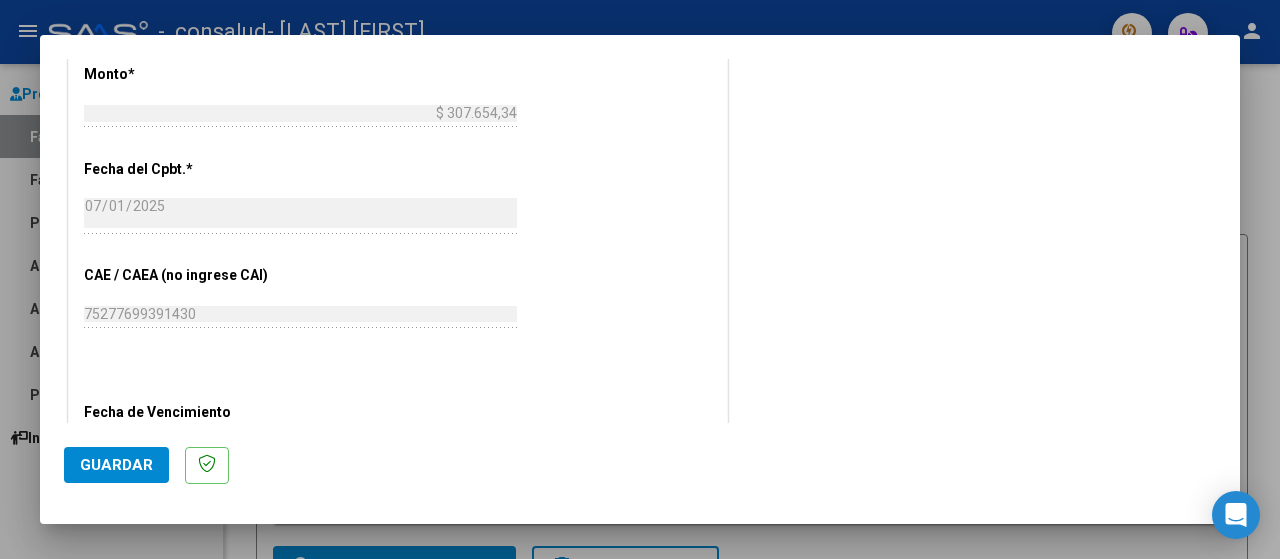 scroll, scrollTop: 1100, scrollLeft: 0, axis: vertical 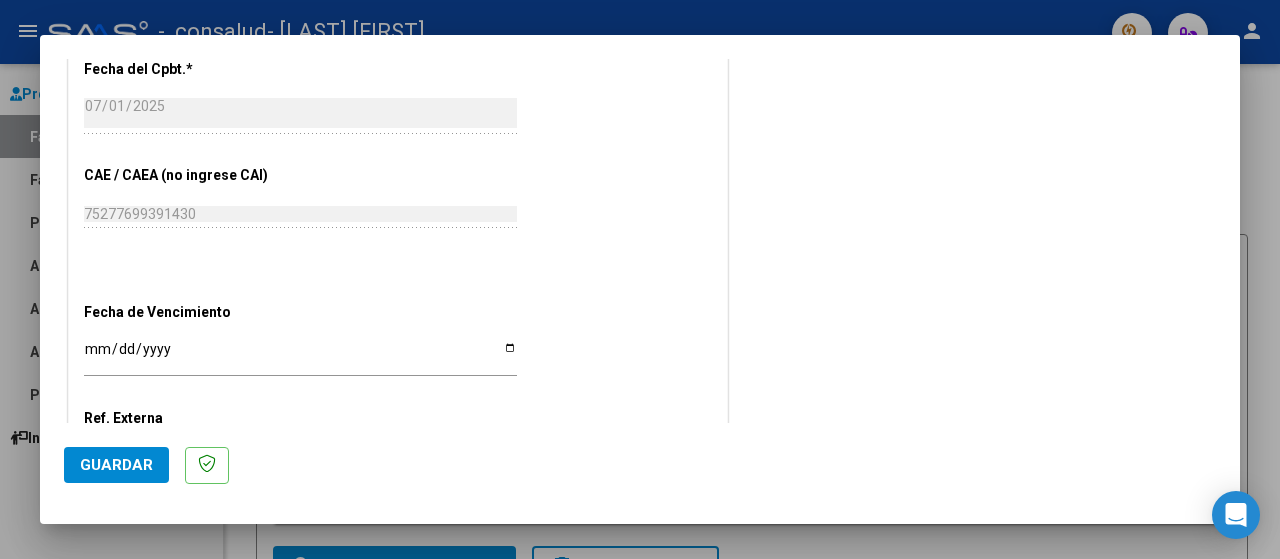 type on "202506" 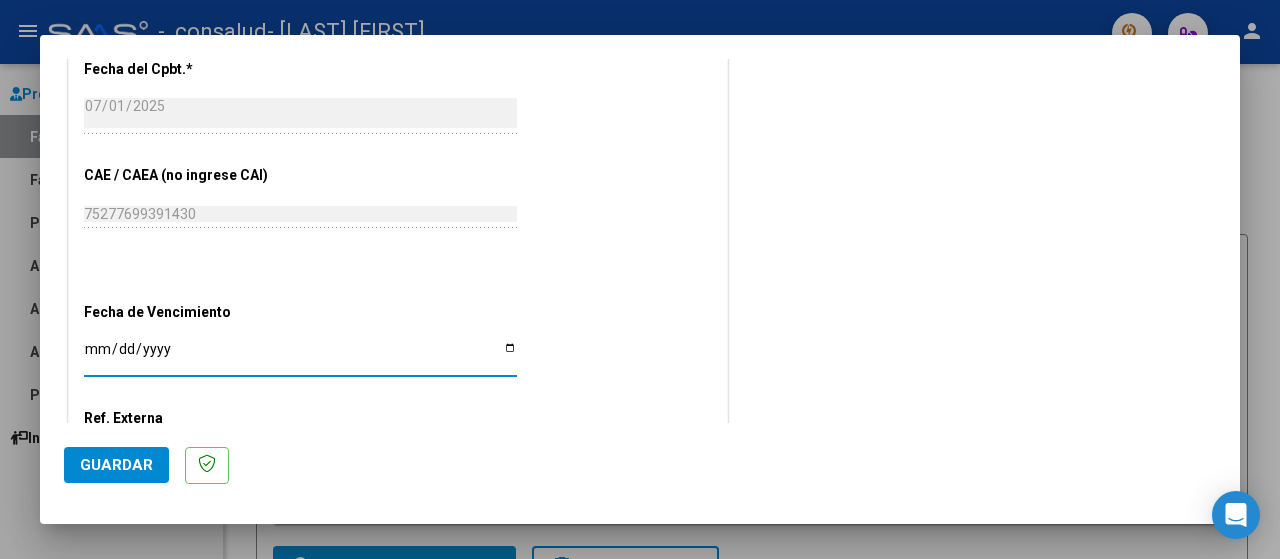 click on "Ingresar la fecha" at bounding box center (300, 356) 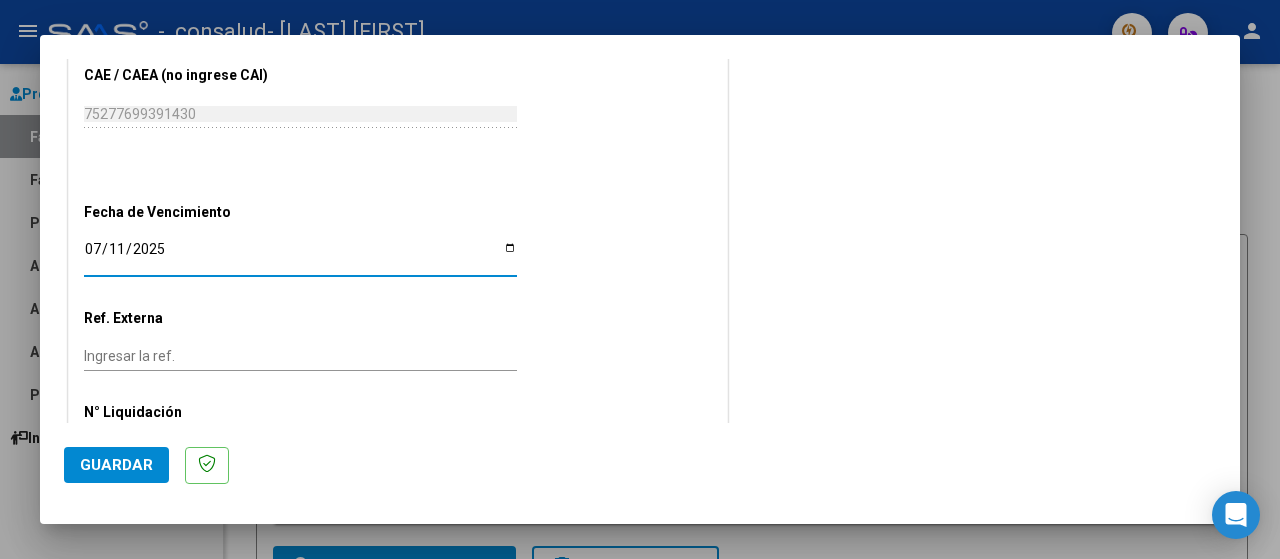scroll, scrollTop: 1254, scrollLeft: 0, axis: vertical 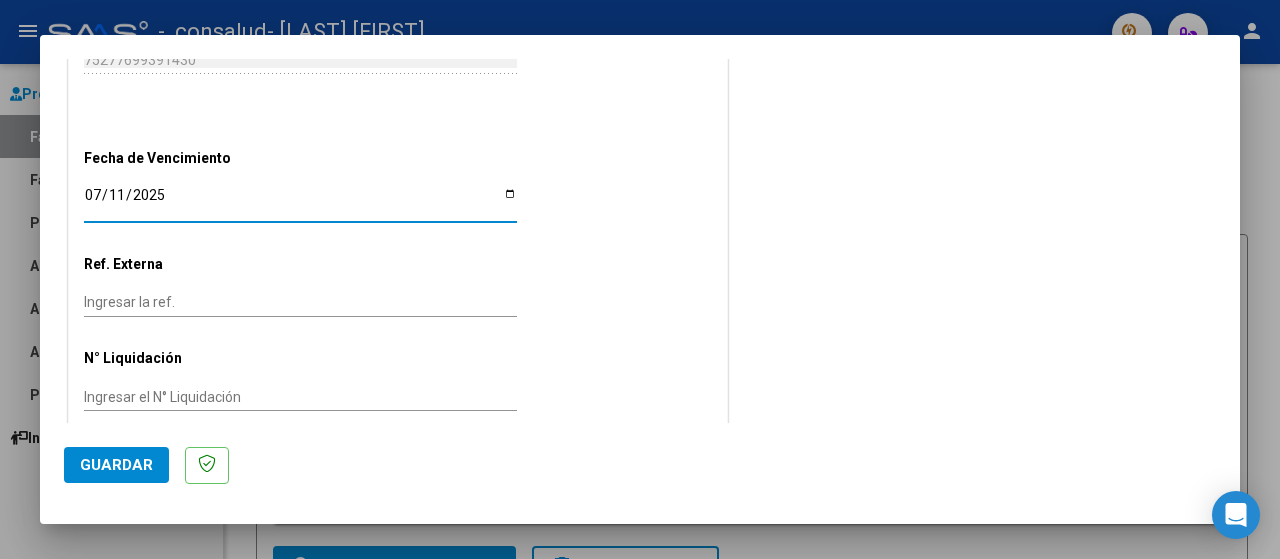 click on "Guardar" 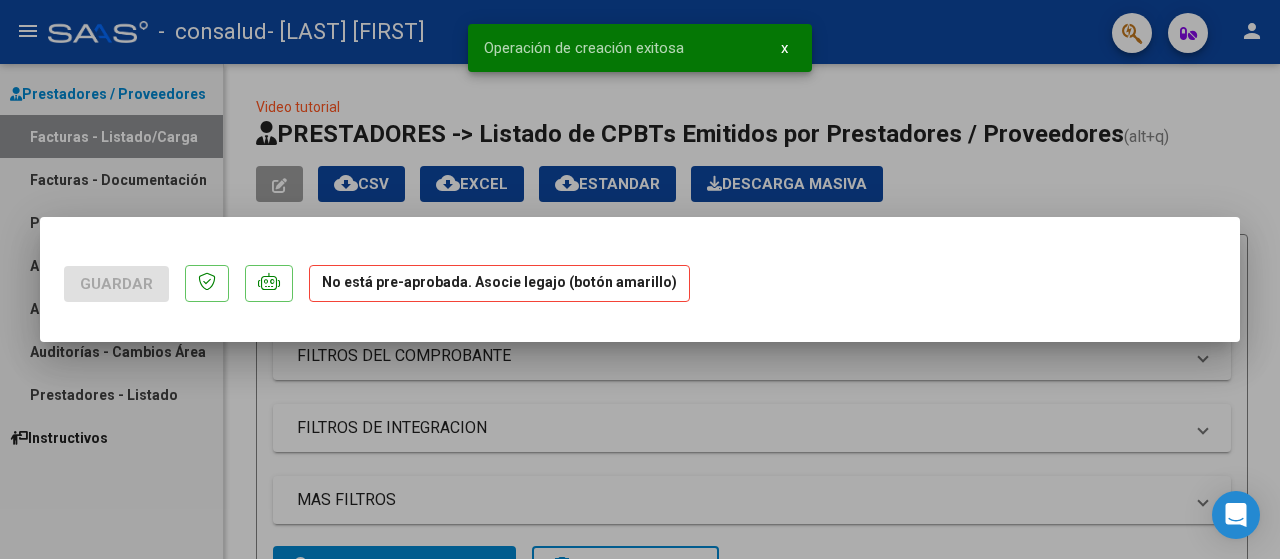 scroll, scrollTop: 0, scrollLeft: 0, axis: both 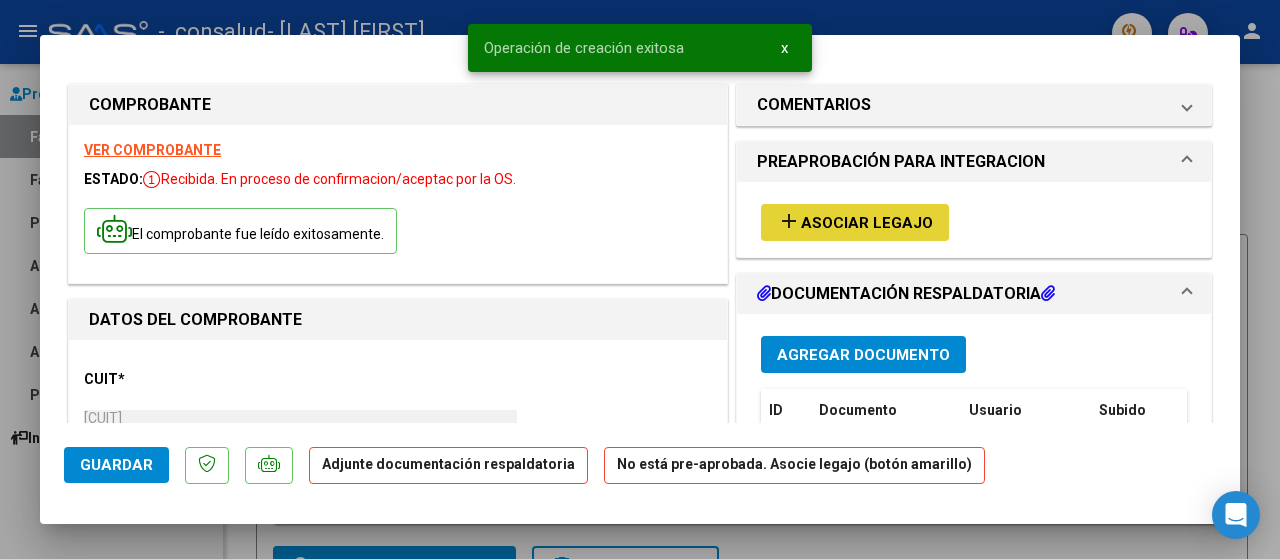 click on "Asociar Legajo" at bounding box center [867, 223] 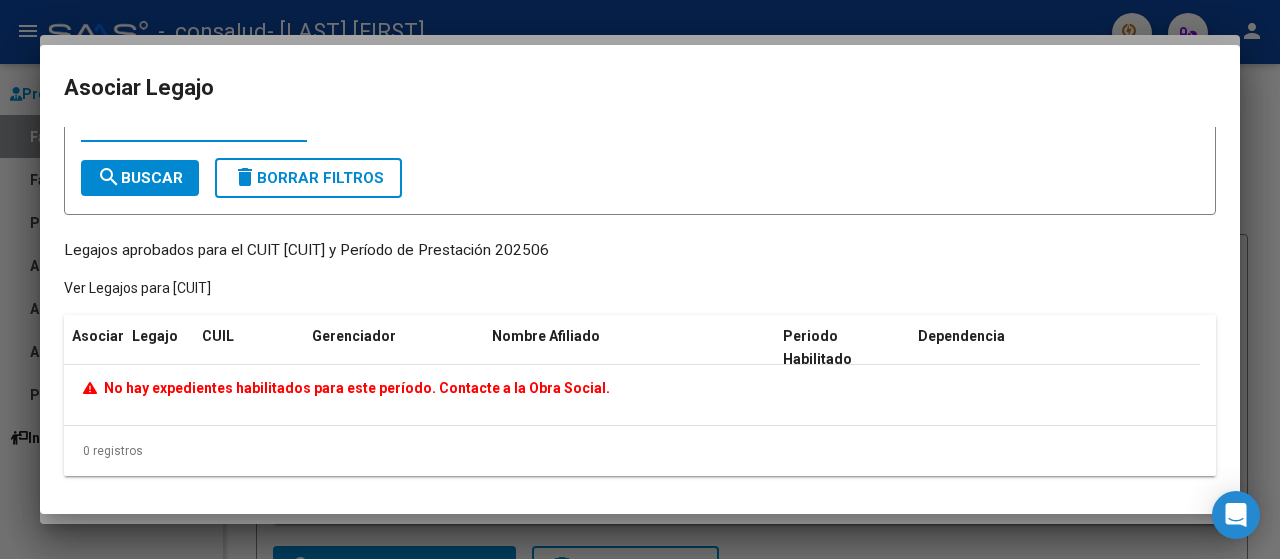 scroll, scrollTop: 0, scrollLeft: 0, axis: both 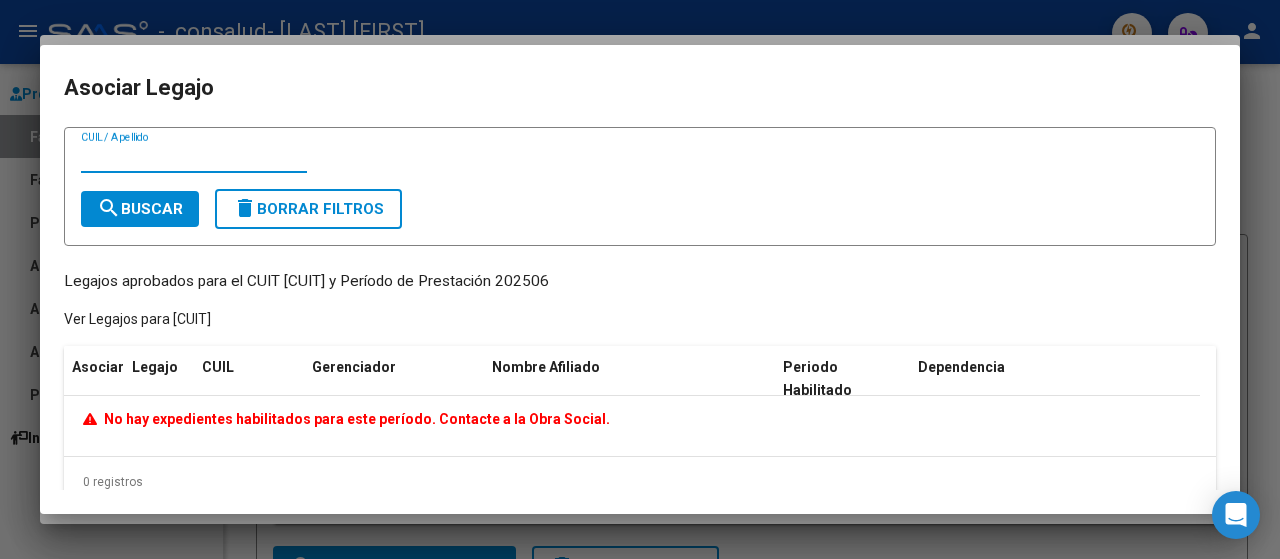 click at bounding box center [640, 279] 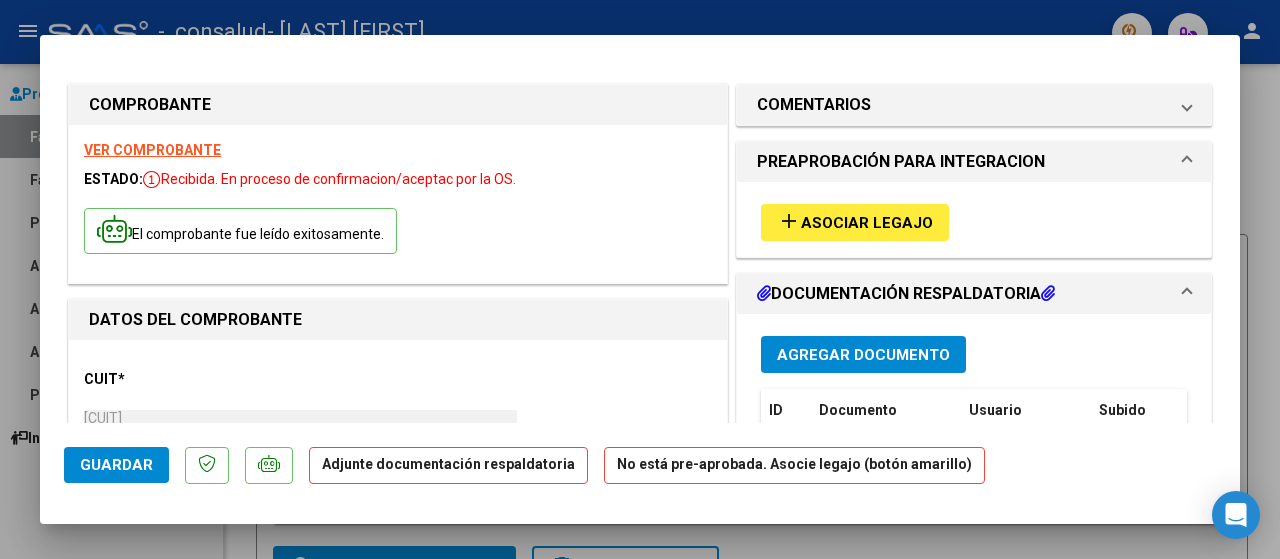 scroll, scrollTop: 100, scrollLeft: 0, axis: vertical 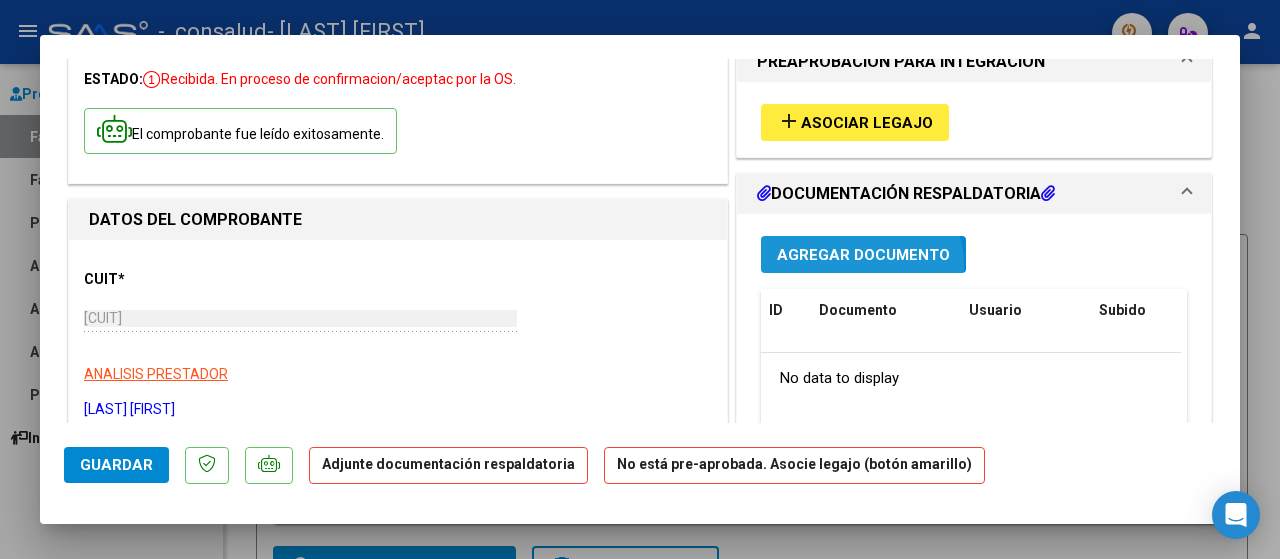 click on "Agregar Documento" at bounding box center [863, 254] 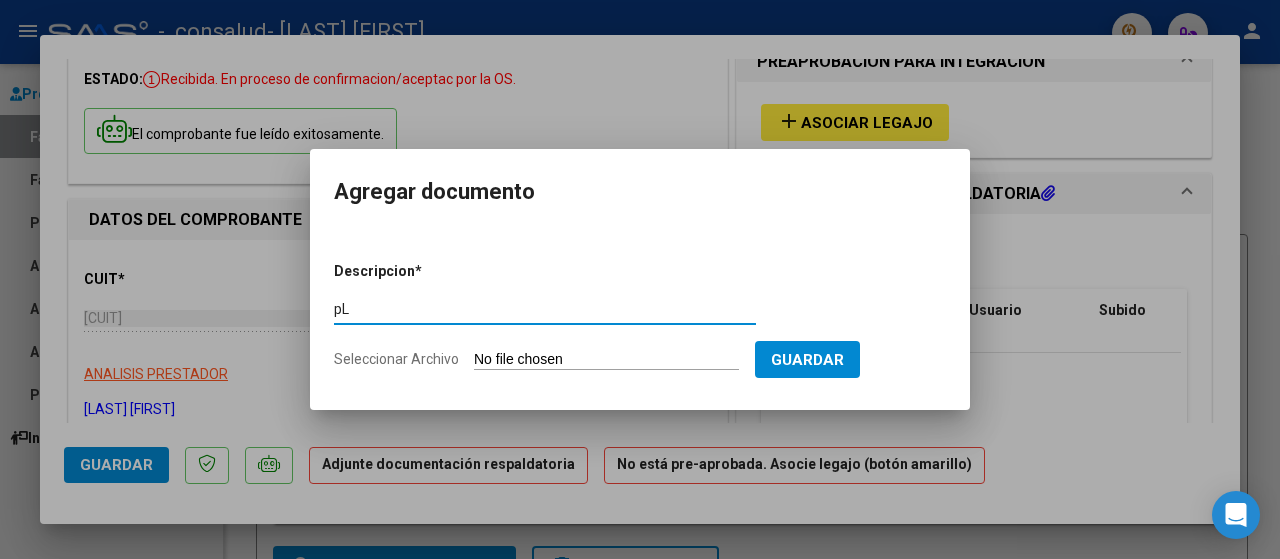 type on "p" 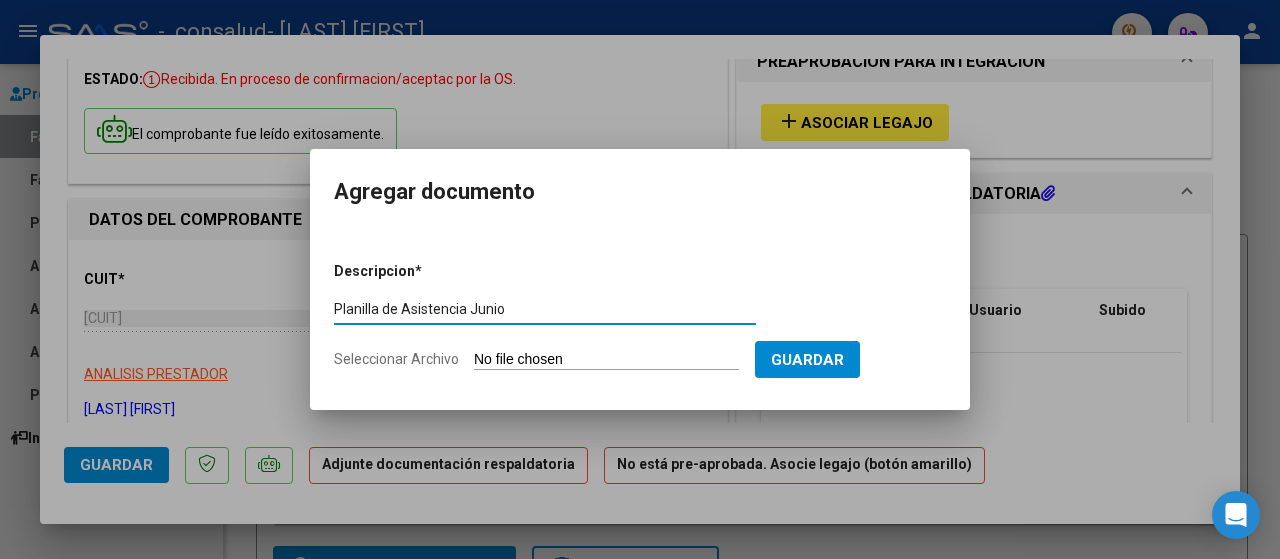 type on "Planilla de Asistencia Junio" 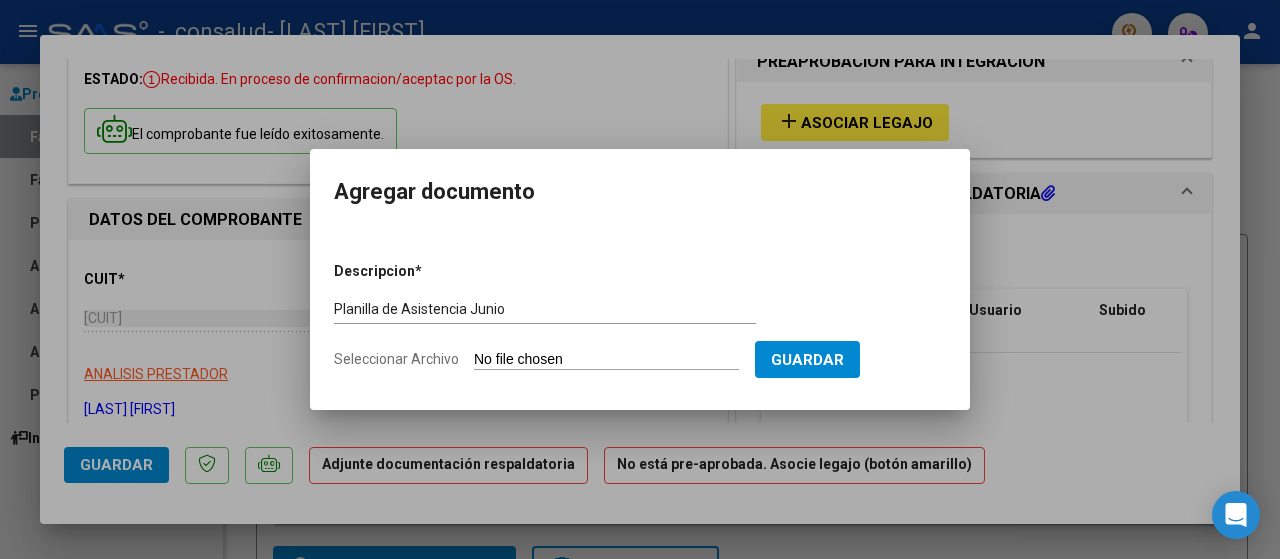 click on "Seleccionar Archivo" at bounding box center [606, 360] 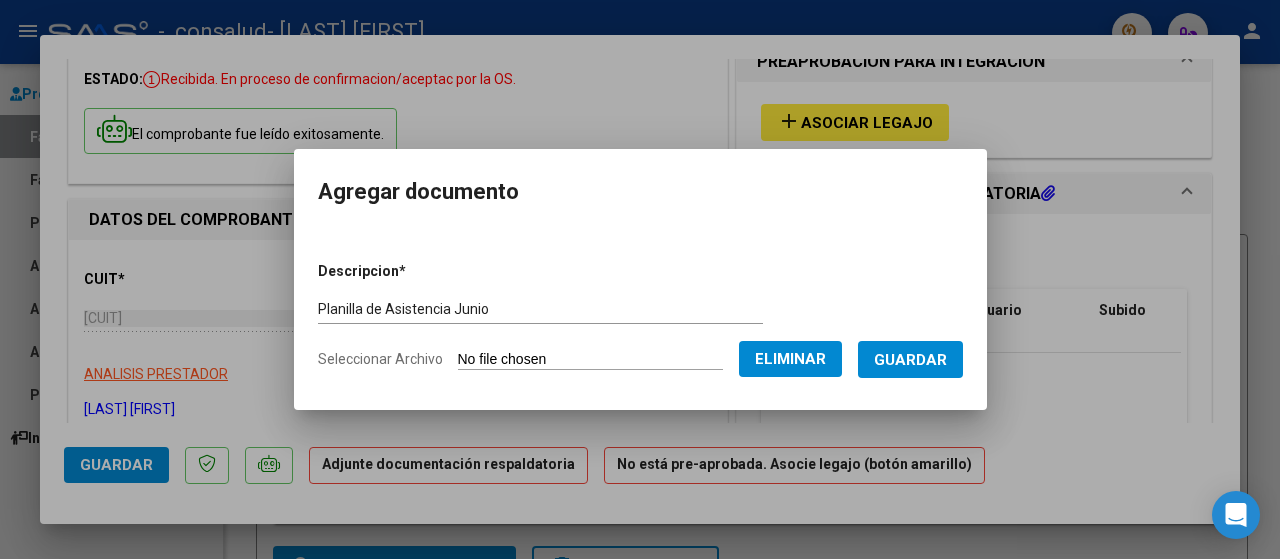 click on "Guardar" at bounding box center [910, 360] 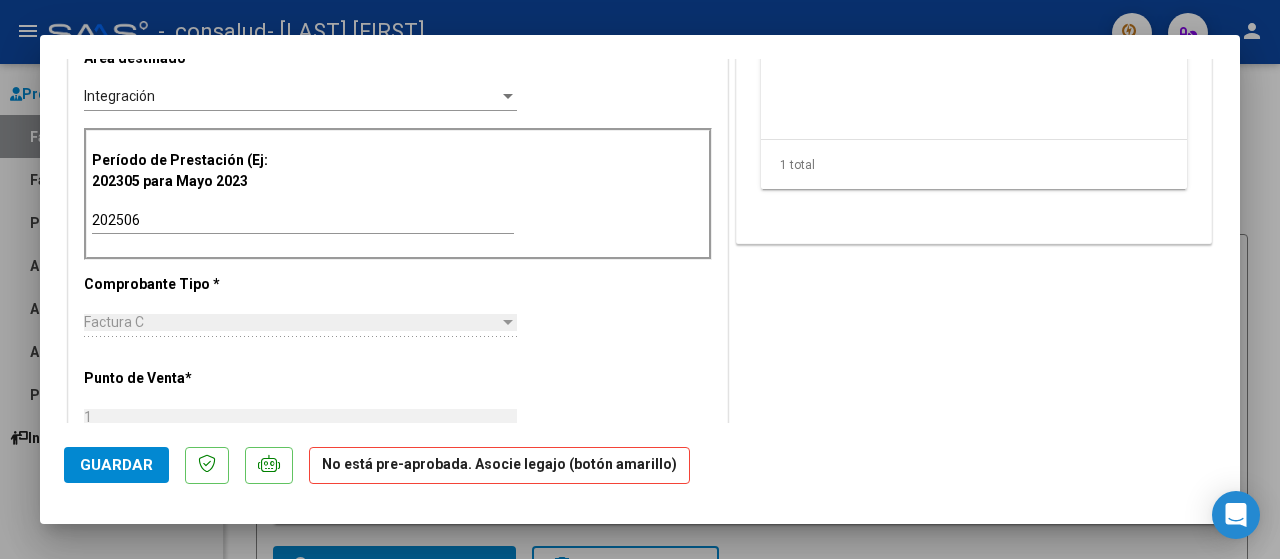 scroll, scrollTop: 300, scrollLeft: 0, axis: vertical 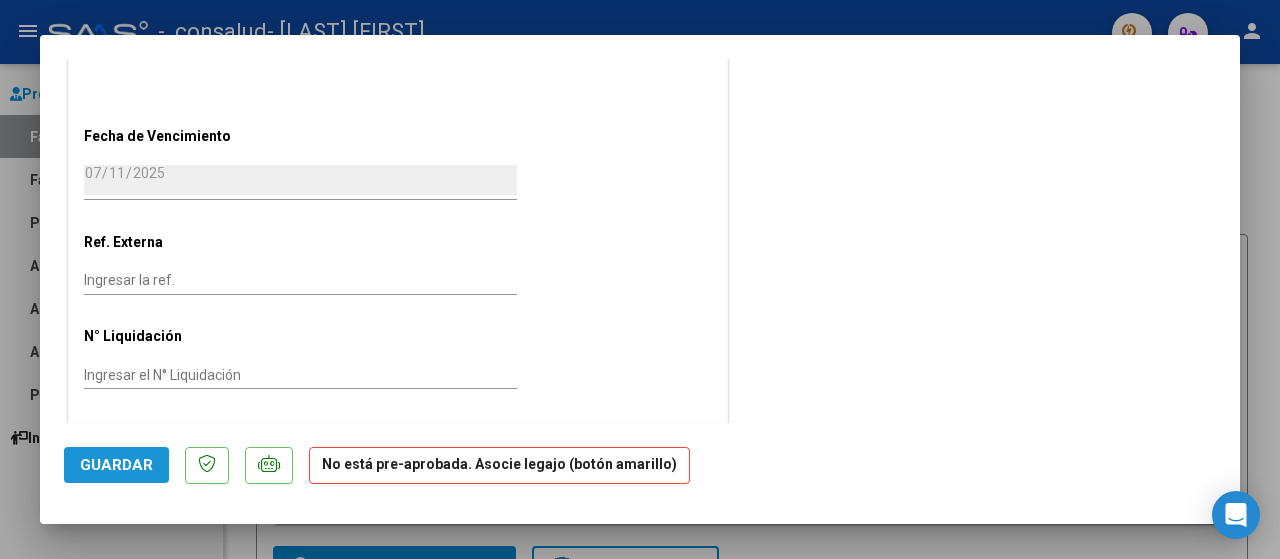 click on "Guardar" 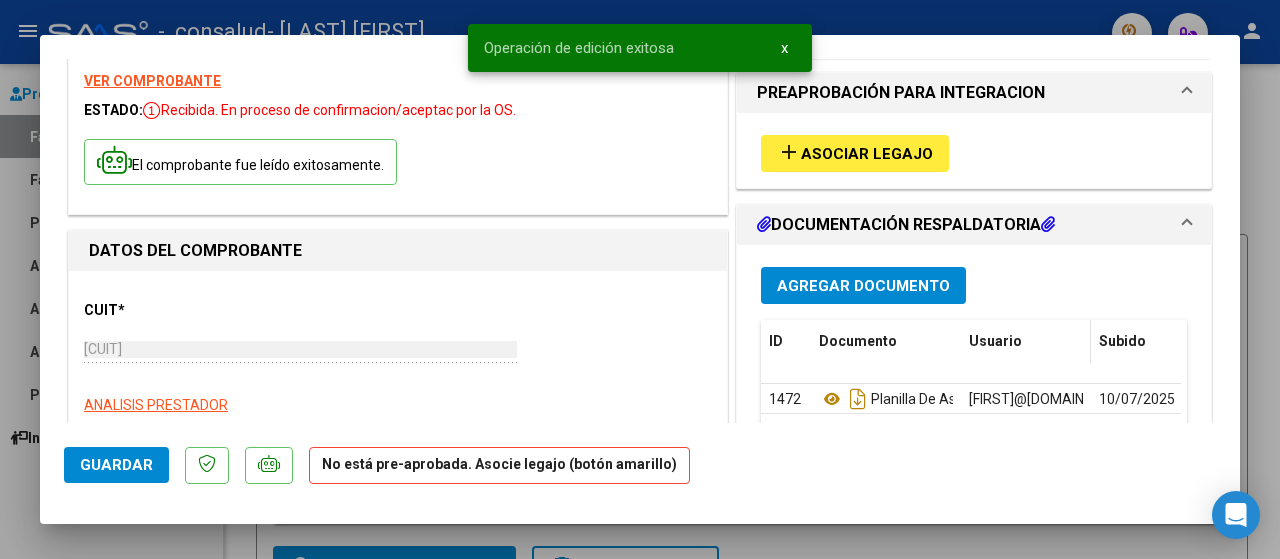 scroll, scrollTop: 0, scrollLeft: 0, axis: both 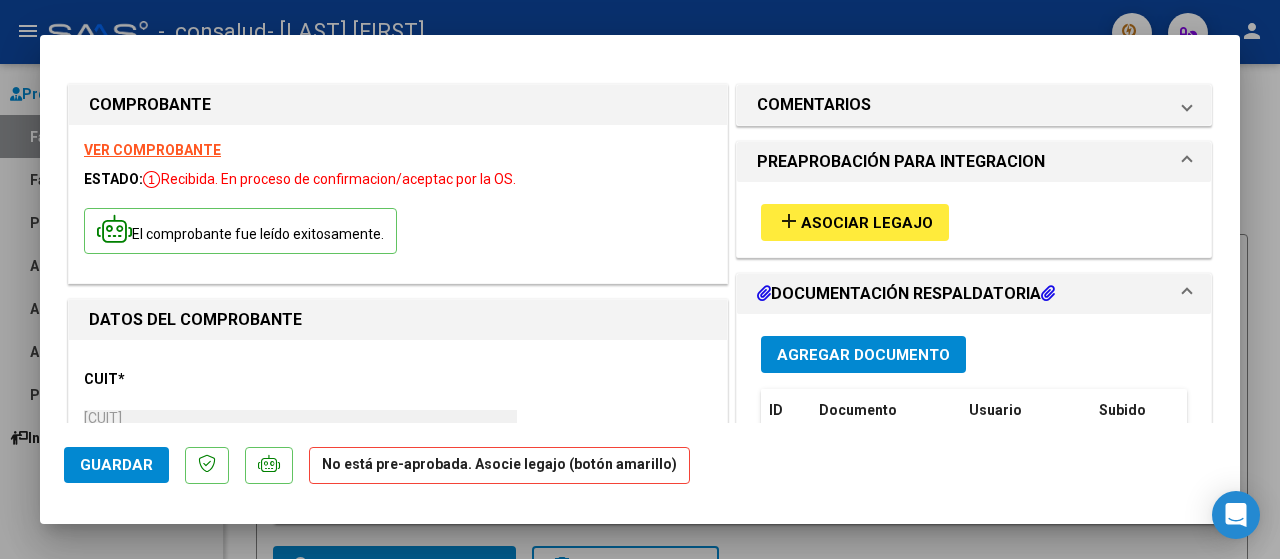 click at bounding box center (640, 279) 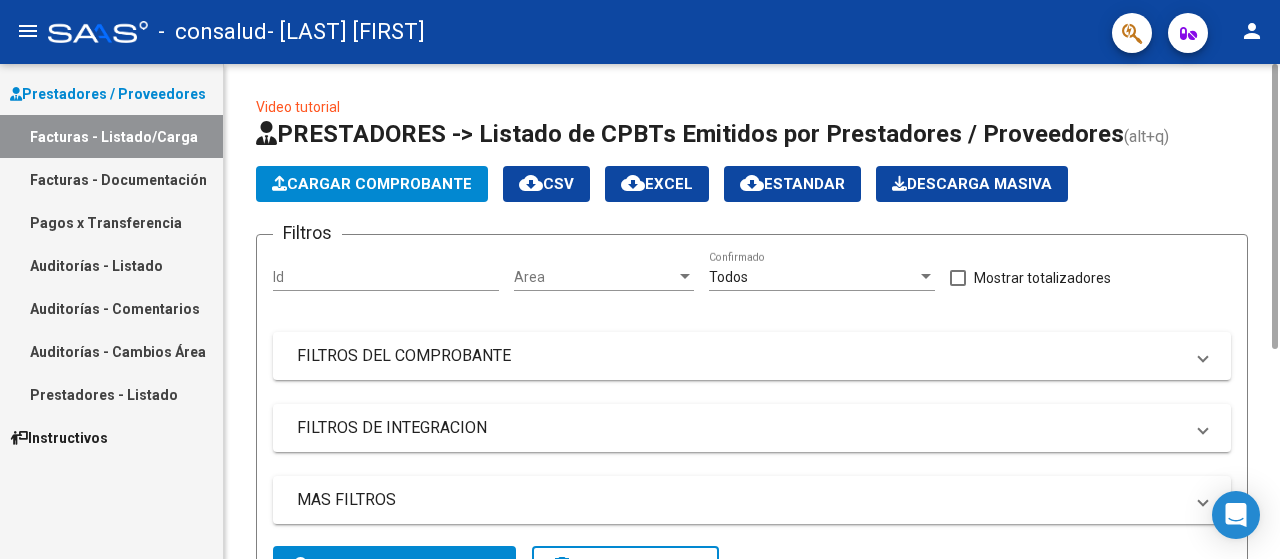 scroll, scrollTop: 400, scrollLeft: 0, axis: vertical 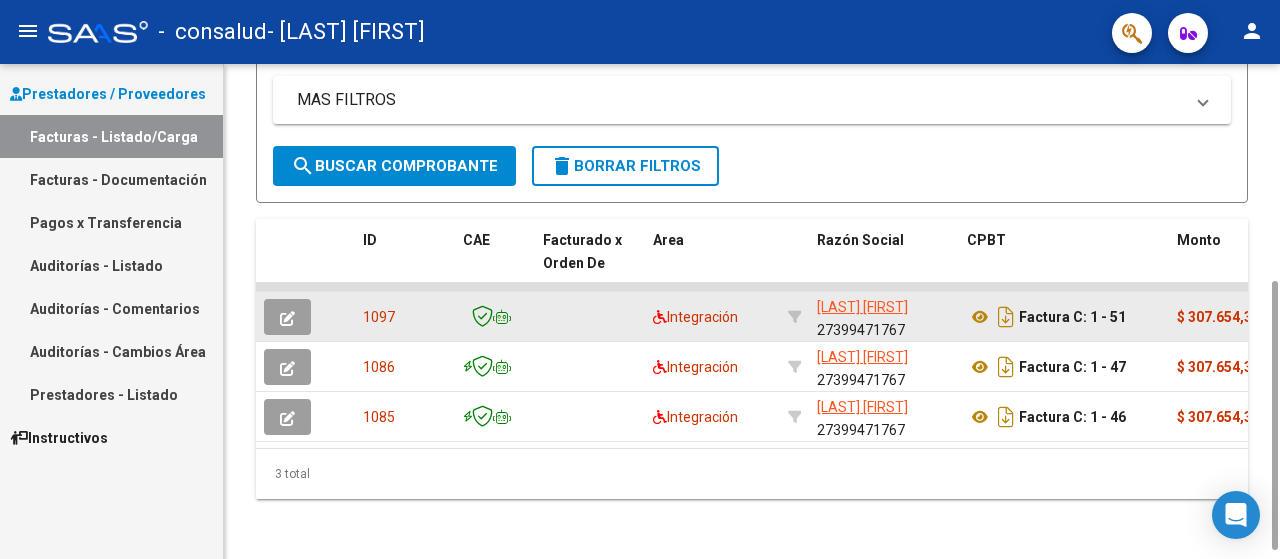 click on "1097" 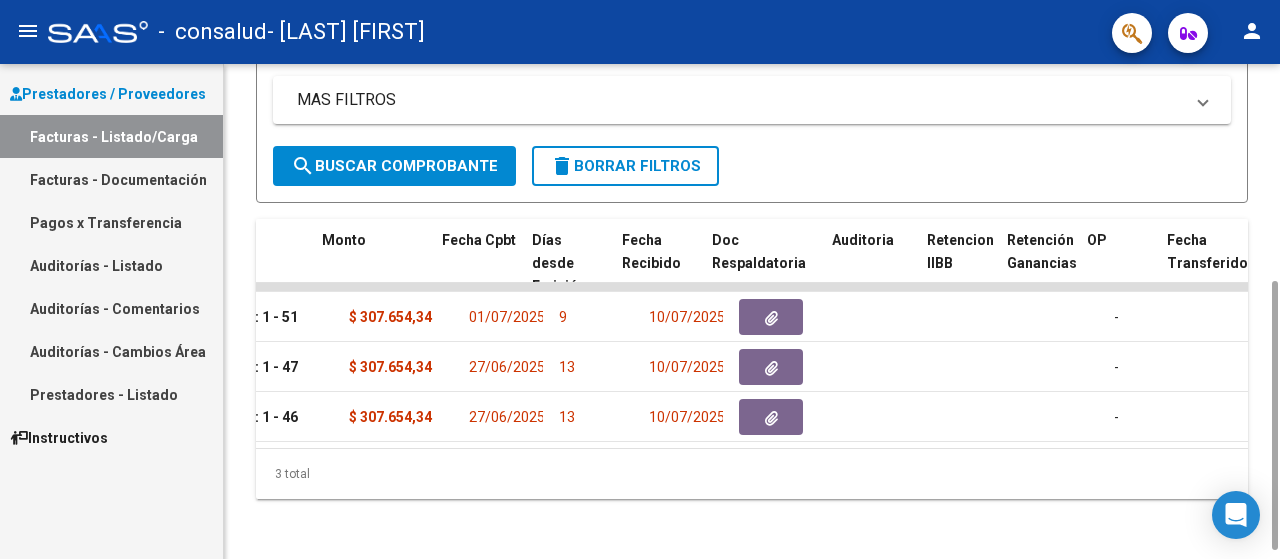 scroll, scrollTop: 0, scrollLeft: 858, axis: horizontal 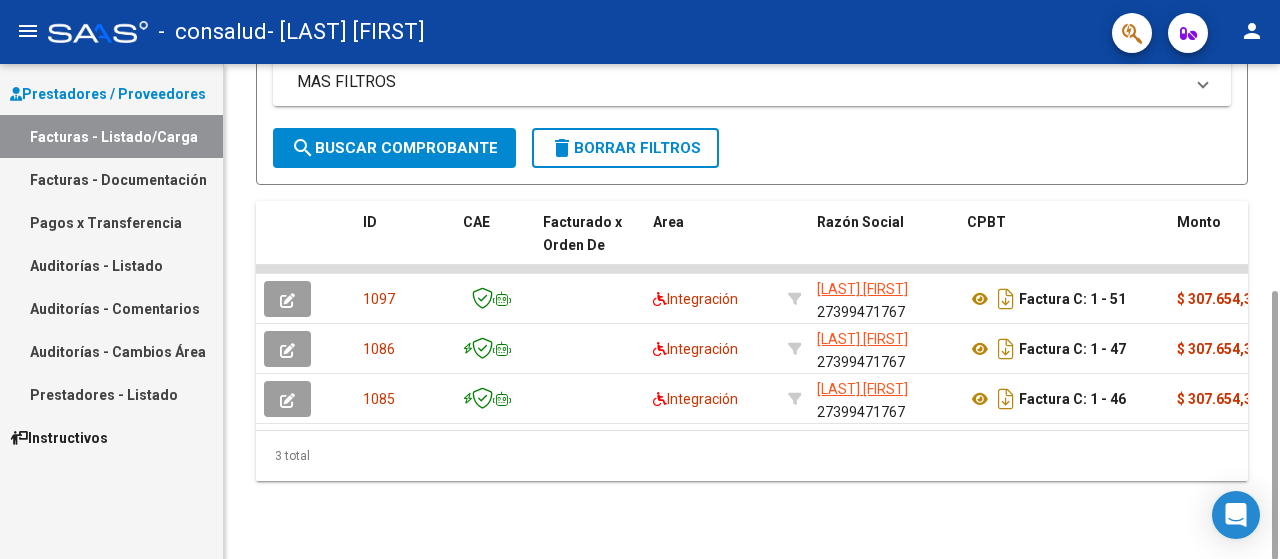 click on "Video tutorial   PRESTADORES -> Listado de CPBTs Emitidos por Prestadores / Proveedores (alt+q)   Cargar Comprobante
cloud_download  CSV  cloud_download  EXCEL  cloud_download  Estandar   Descarga Masiva
Filtros Id Area Area Todos  Confirmado   Mostrar totalizadores   FILTROS DEL COMPROBANTE  Comprobante Tipo Comprobante Tipo Start date – Fec. Comprobante Desde / Hasta Días Emisión Desde(cant. días) Días Emisión Hasta(cant. días) CUIT / Razón Social Pto. Venta Nro. Comprobante Código SSS CAE Válido CAE Válido Todos  Cargado Módulo Hosp. Todos  Tiene facturacion Apócrifa Hospital Refes  FILTROS DE INTEGRACION  Período De Prestación Campos del Archivo de Rendición Devuelto x SSS (dr_envio) Todos  Rendido x SSS (dr_envio) Tipo de Registro Tipo de Registro Período Presentación Período Presentación Campos del Legajo Asociado (preaprobación) Afiliado Legajo (cuil/nombre) Todos  Solo facturas preaprobadas  MAS FILTROS  Todos  Con Doc. Respaldatoria Todos  Con Trazabilidad Todos  Auditoría" 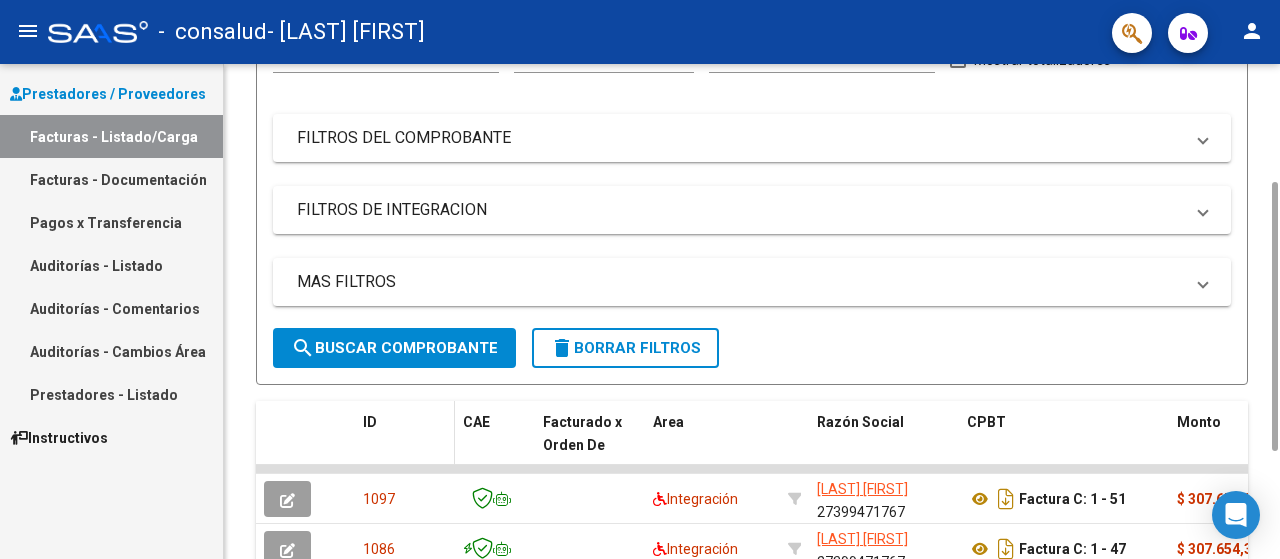 scroll, scrollTop: 18, scrollLeft: 0, axis: vertical 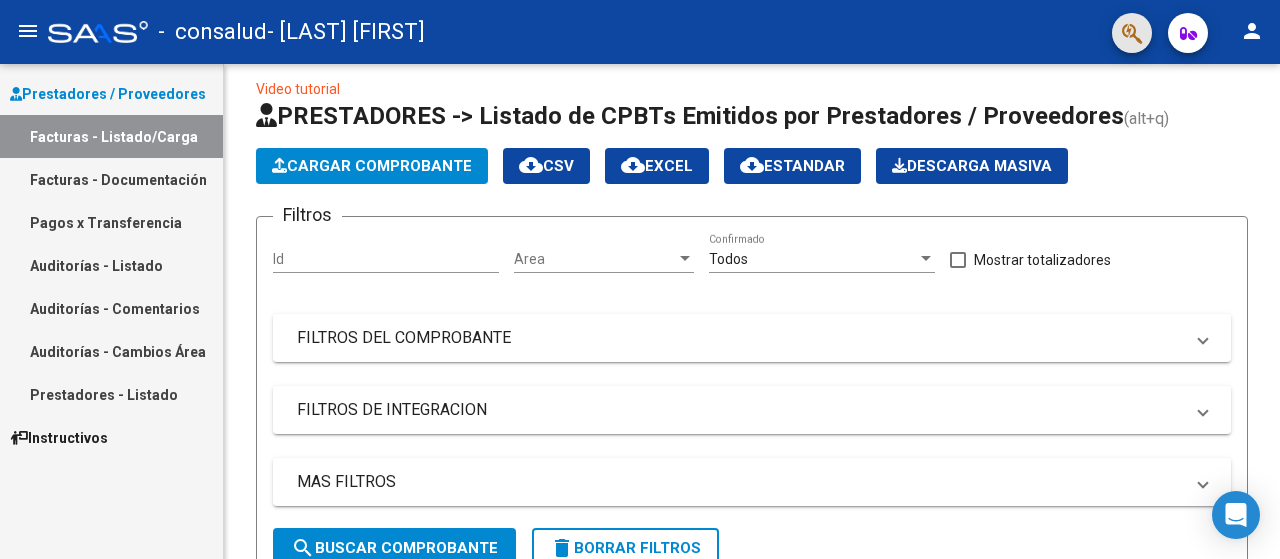 click 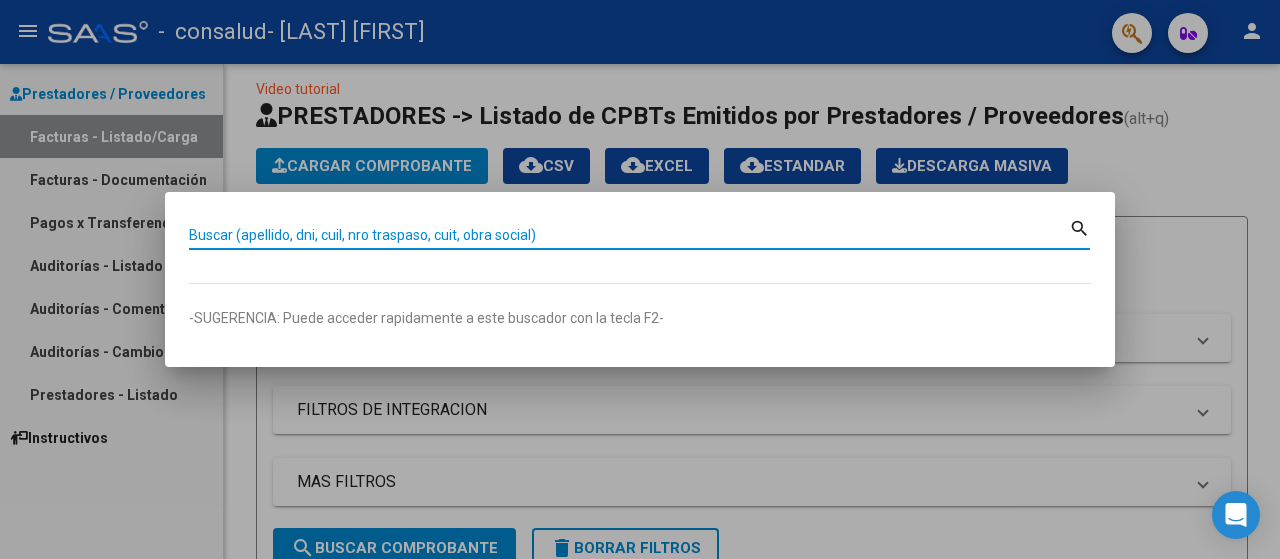 click at bounding box center (640, 279) 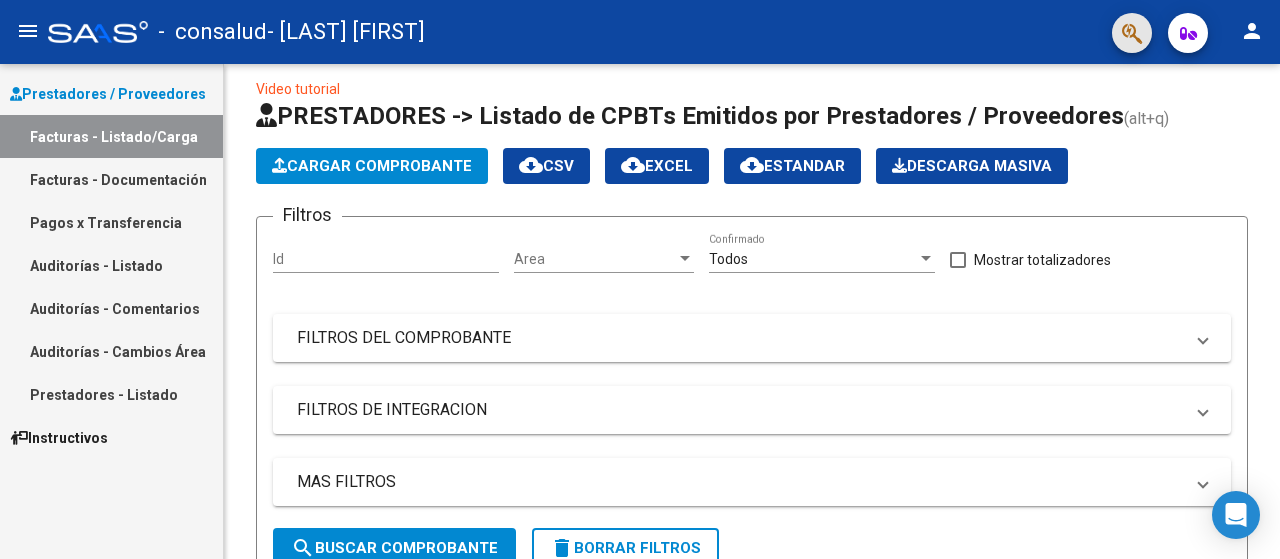 click 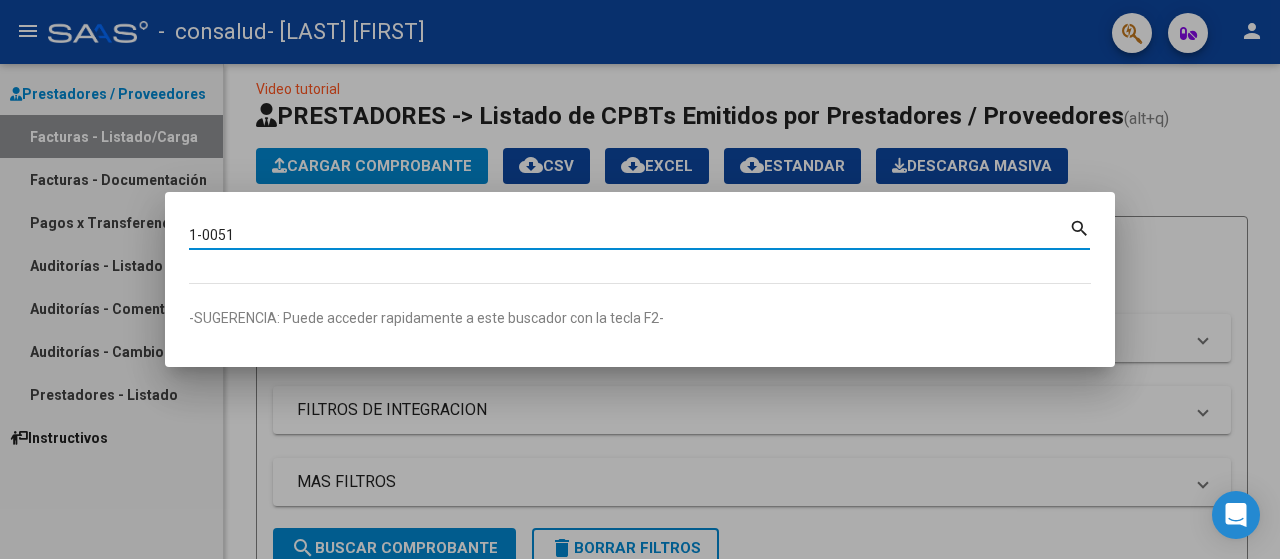 type on "1-0051" 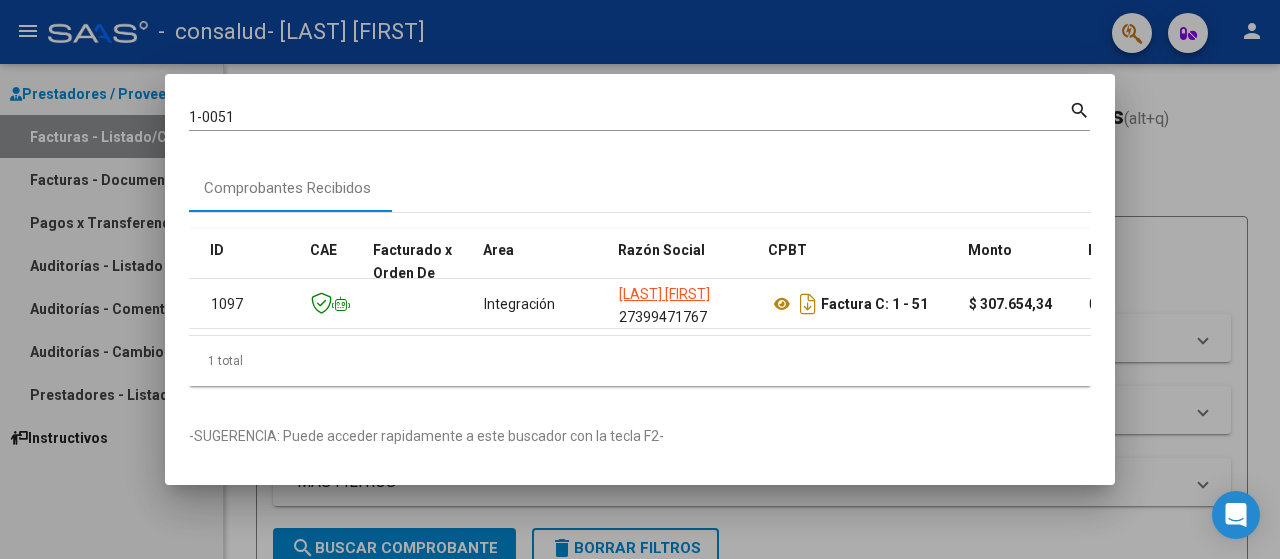 scroll, scrollTop: 0, scrollLeft: 0, axis: both 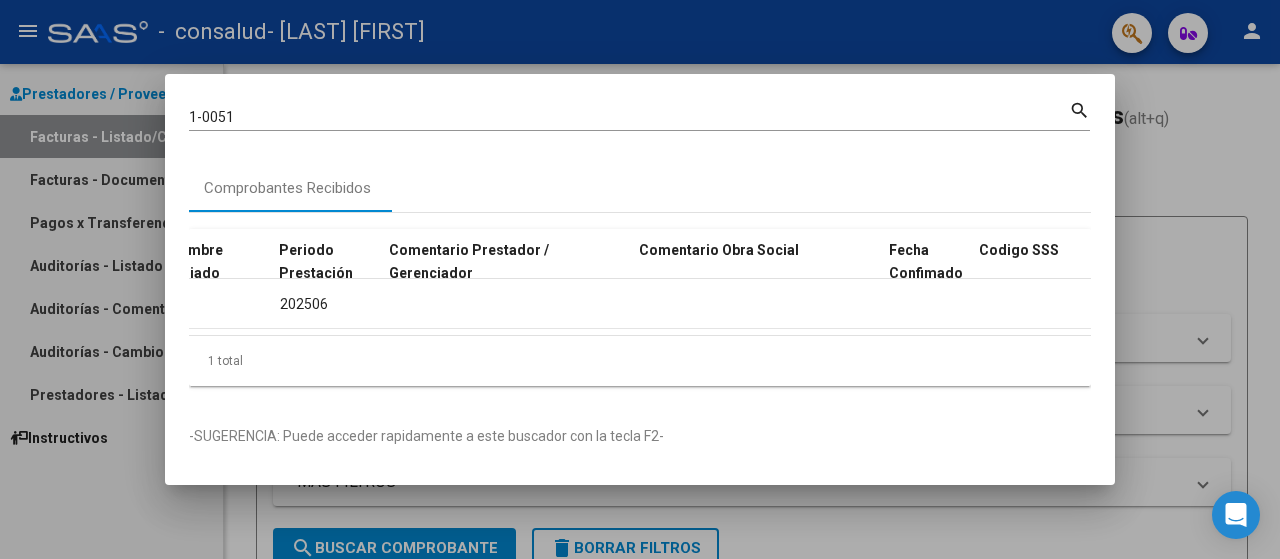 click at bounding box center (640, 279) 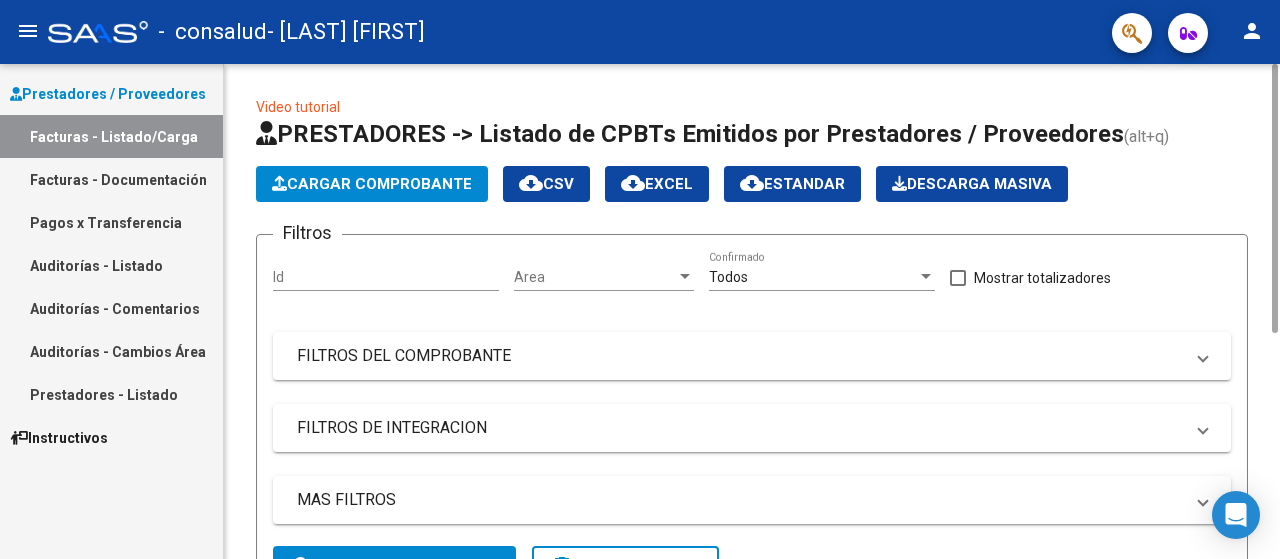 scroll, scrollTop: 418, scrollLeft: 0, axis: vertical 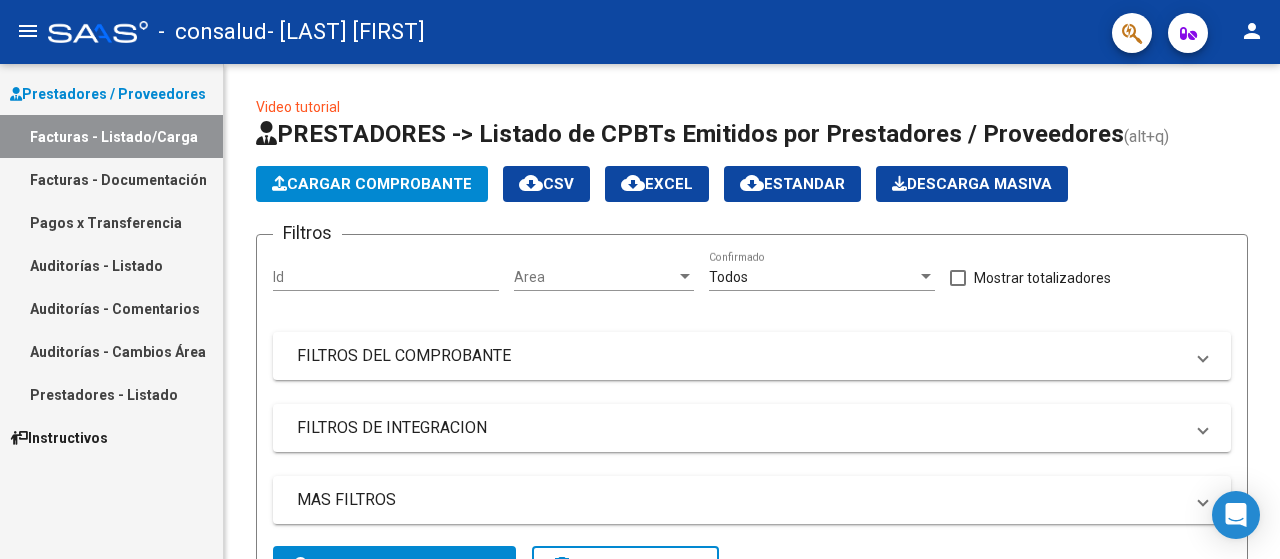 click on "person" 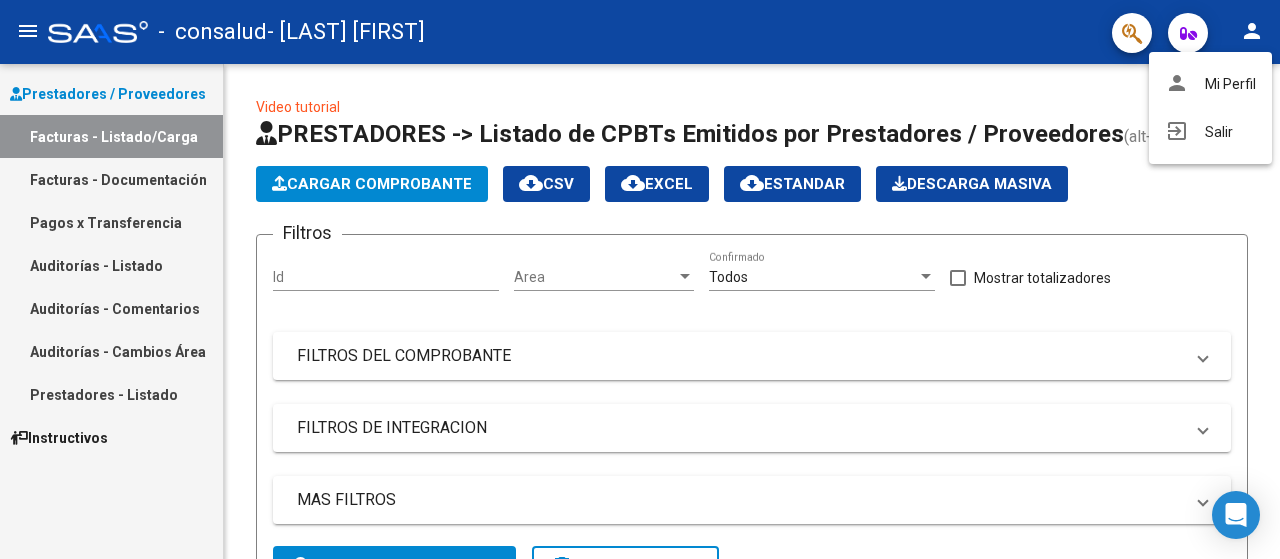 click at bounding box center [640, 279] 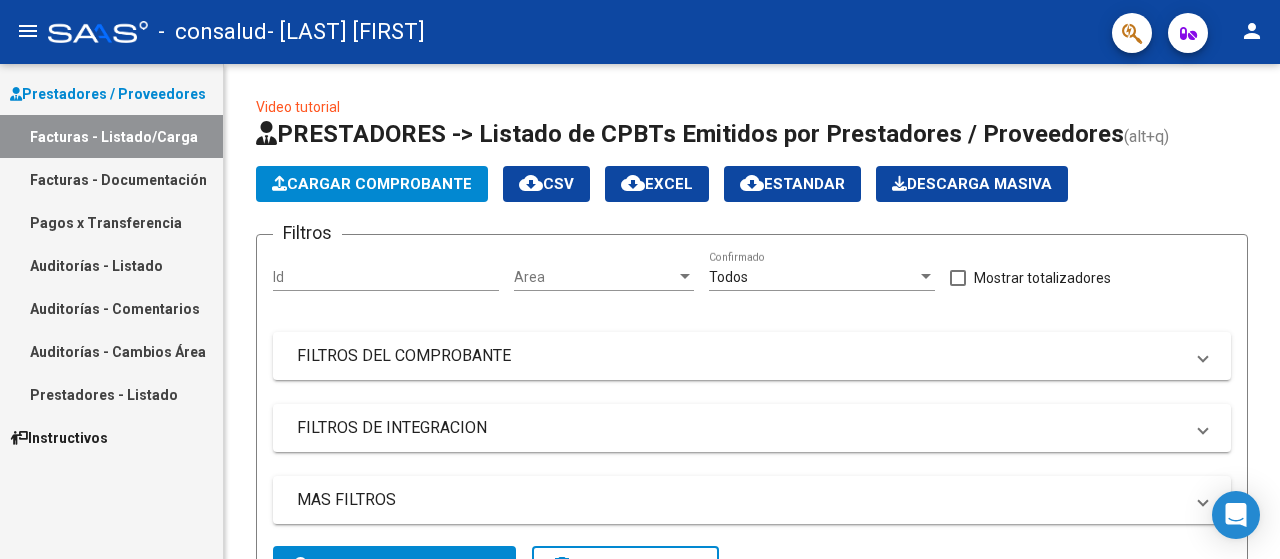 click 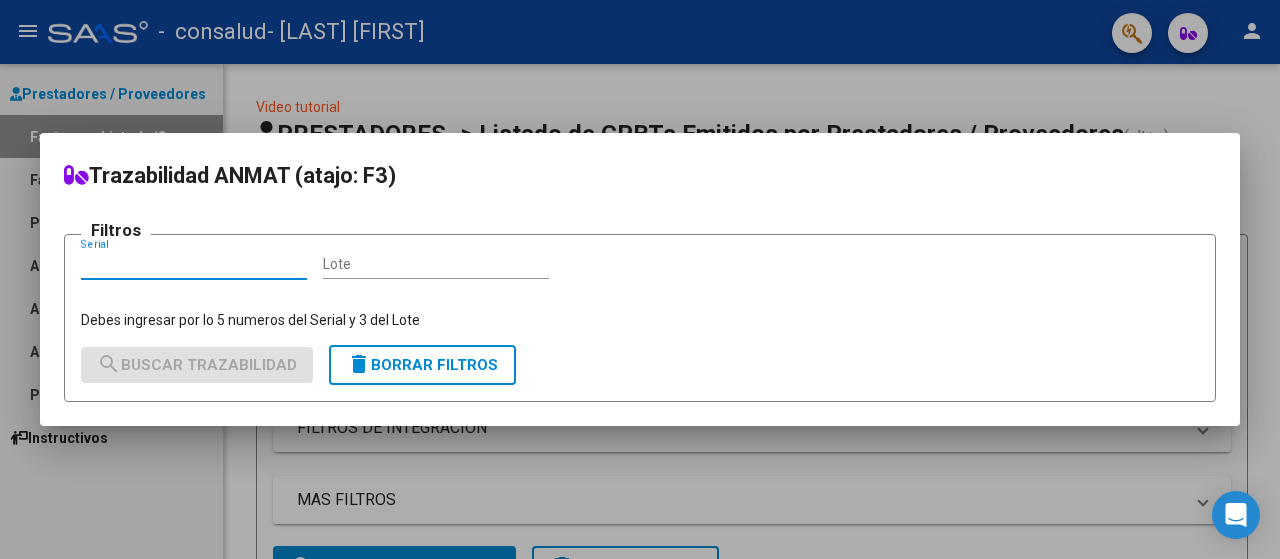 click on "Trazabilidad ANMAT (atajo: F3)" at bounding box center (640, 176) 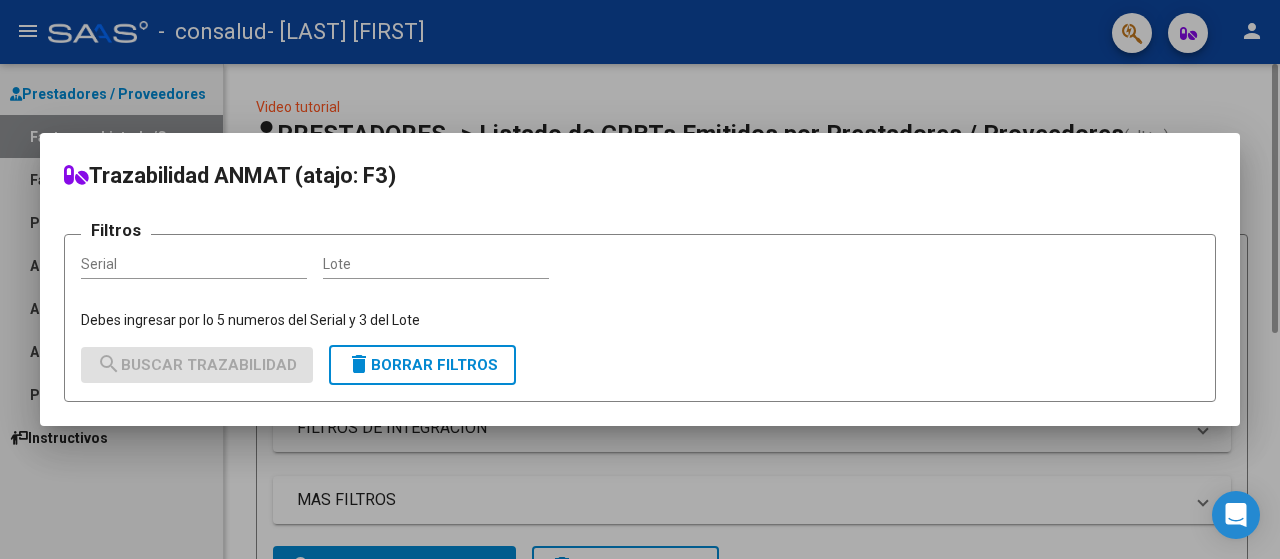 click at bounding box center (640, 279) 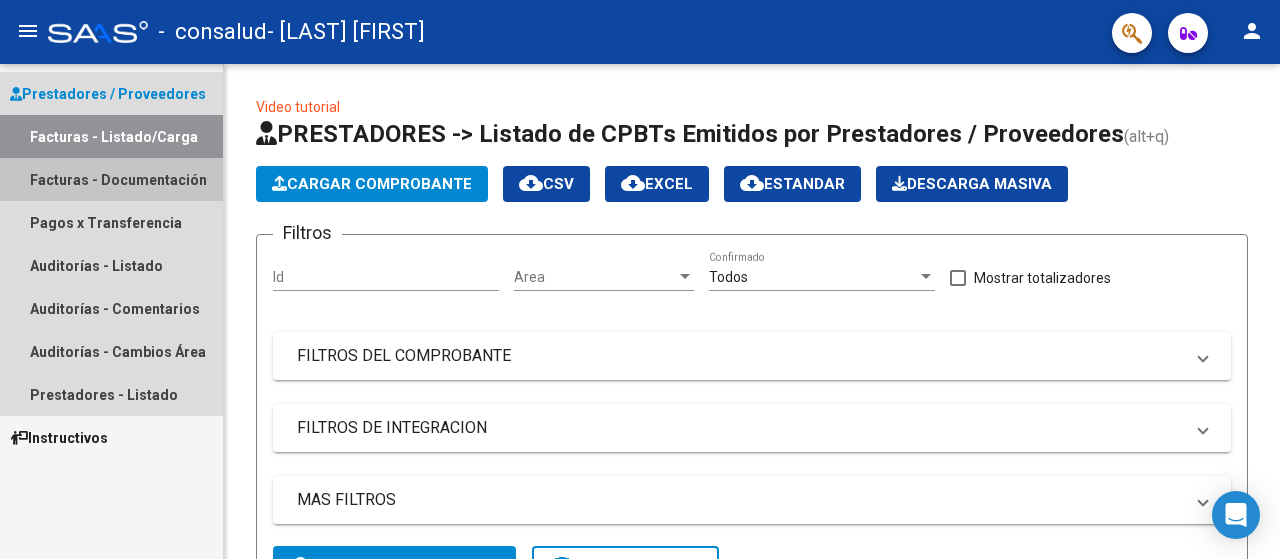 click on "Facturas - Documentación" at bounding box center (111, 179) 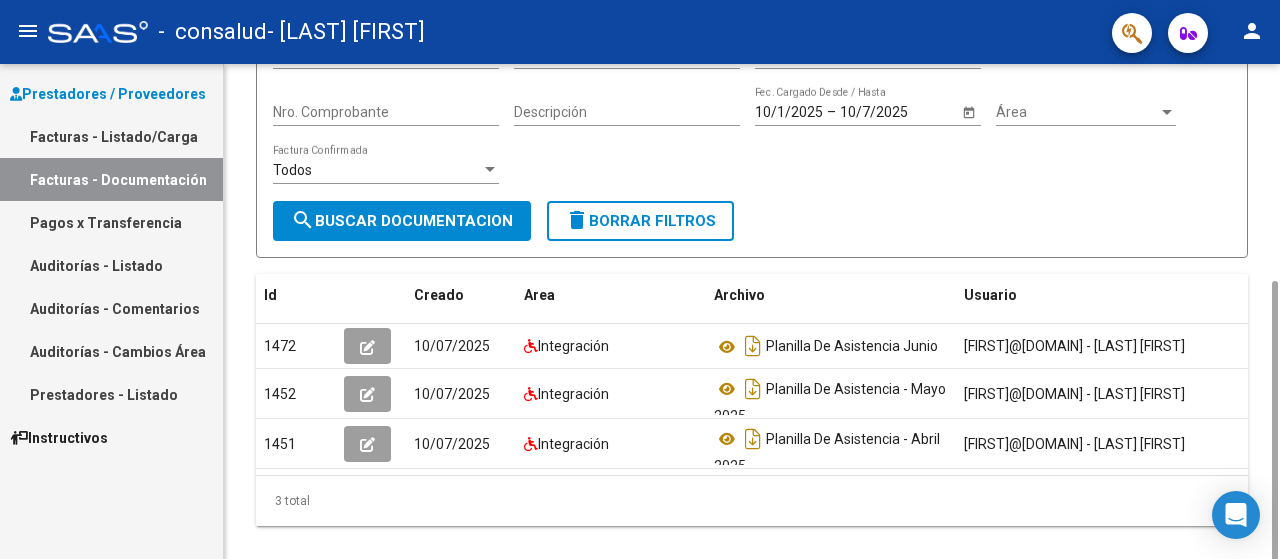 scroll, scrollTop: 250, scrollLeft: 0, axis: vertical 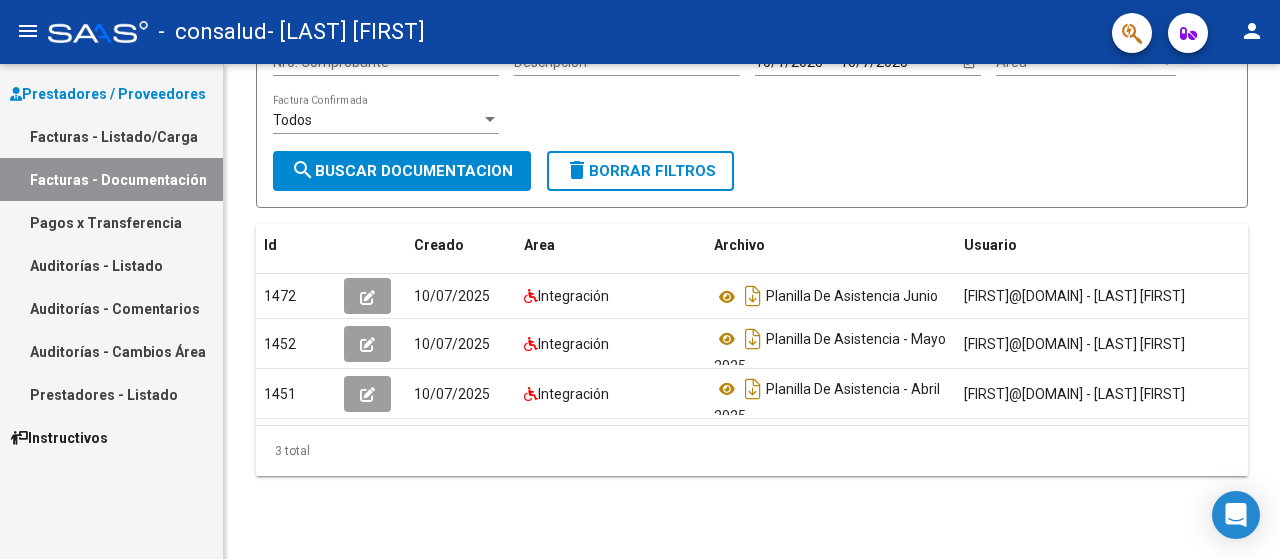 click on "Pagos x Transferencia" at bounding box center [111, 222] 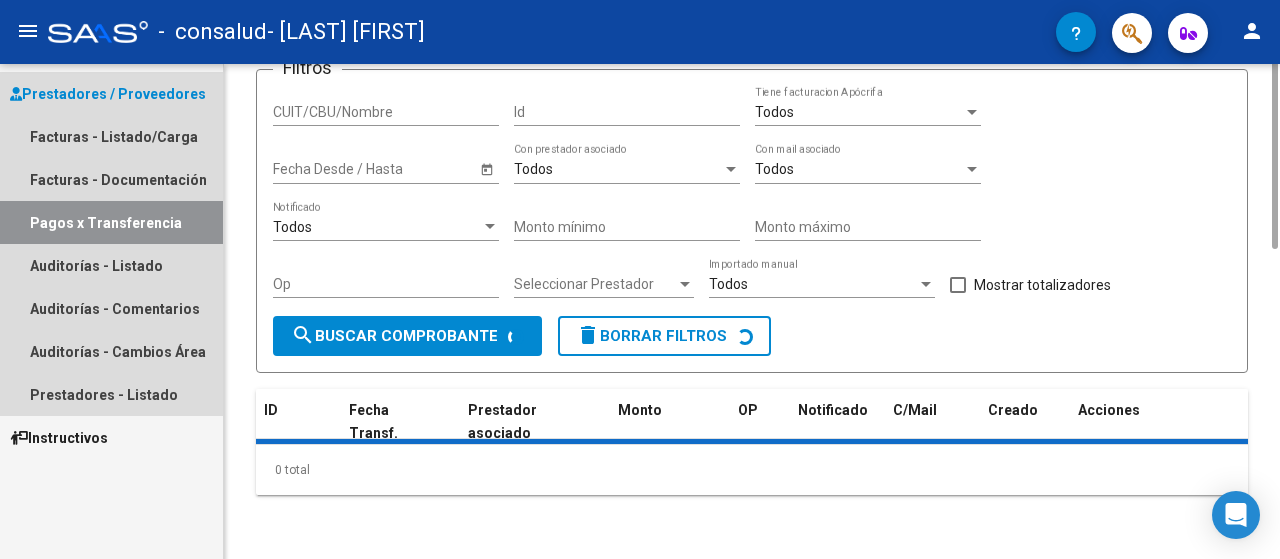 scroll, scrollTop: 0, scrollLeft: 0, axis: both 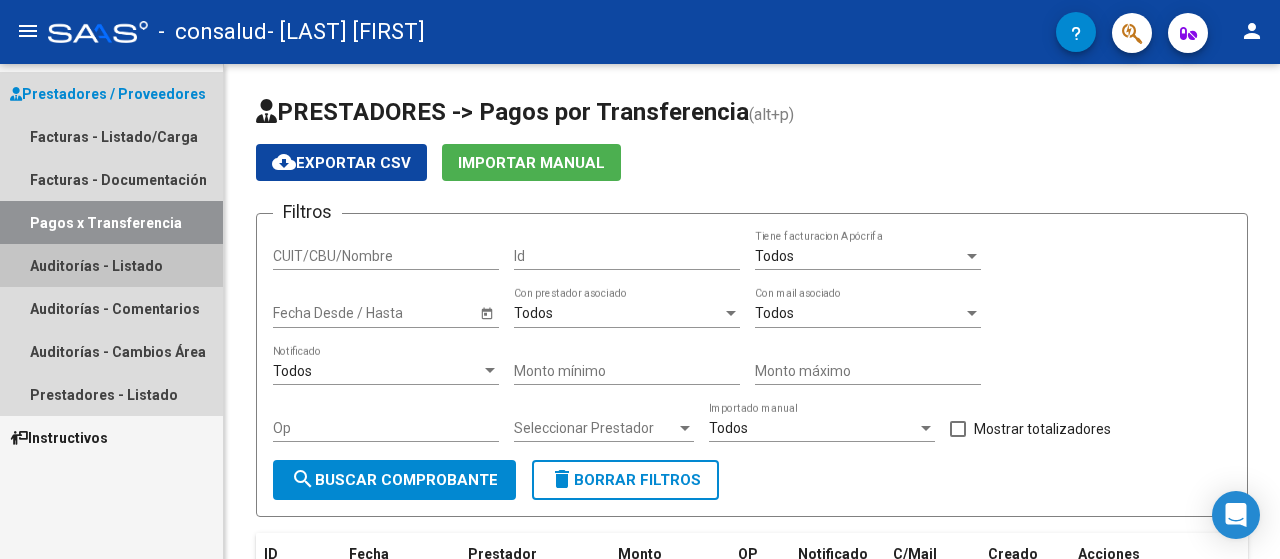 click on "Auditorías - Listado" at bounding box center [111, 265] 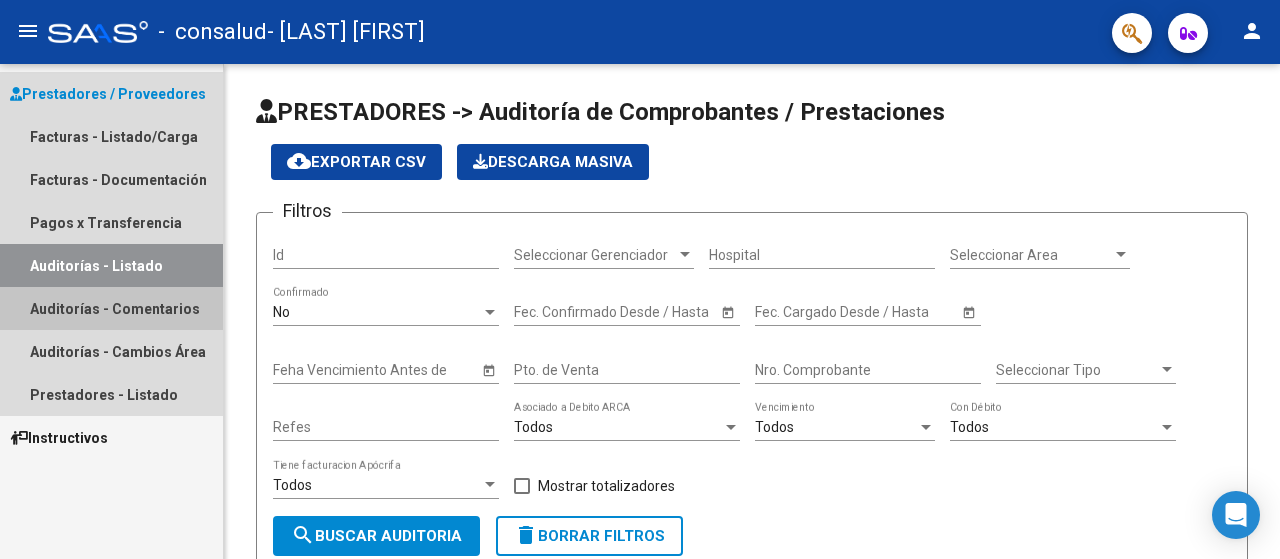 click on "Auditorías - Comentarios" at bounding box center (111, 308) 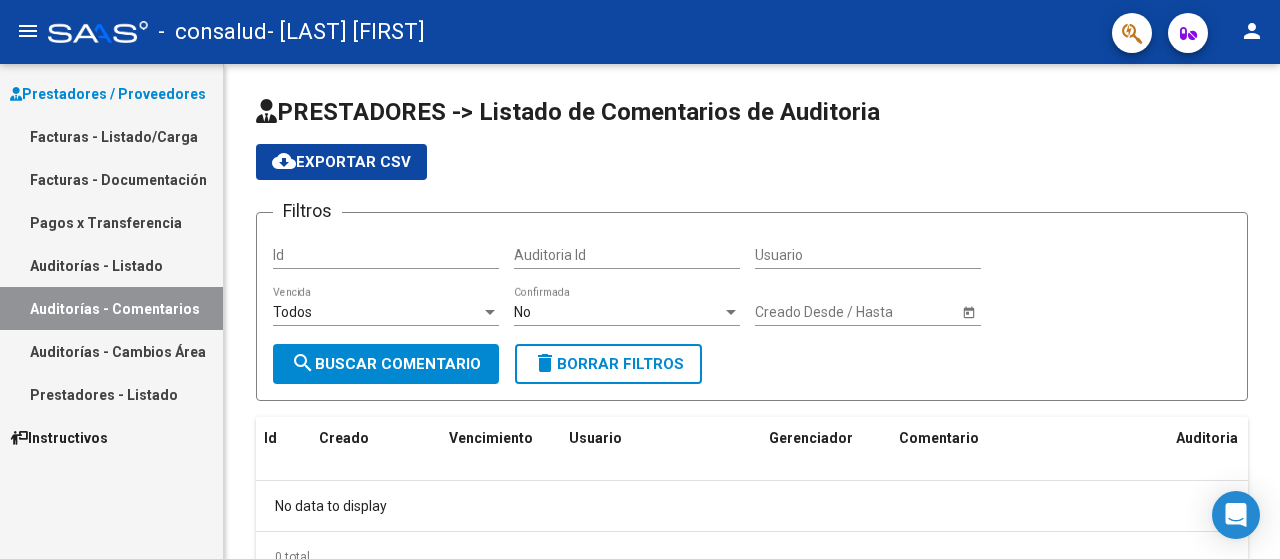 click on "Auditorías - Cambios Área" at bounding box center [111, 351] 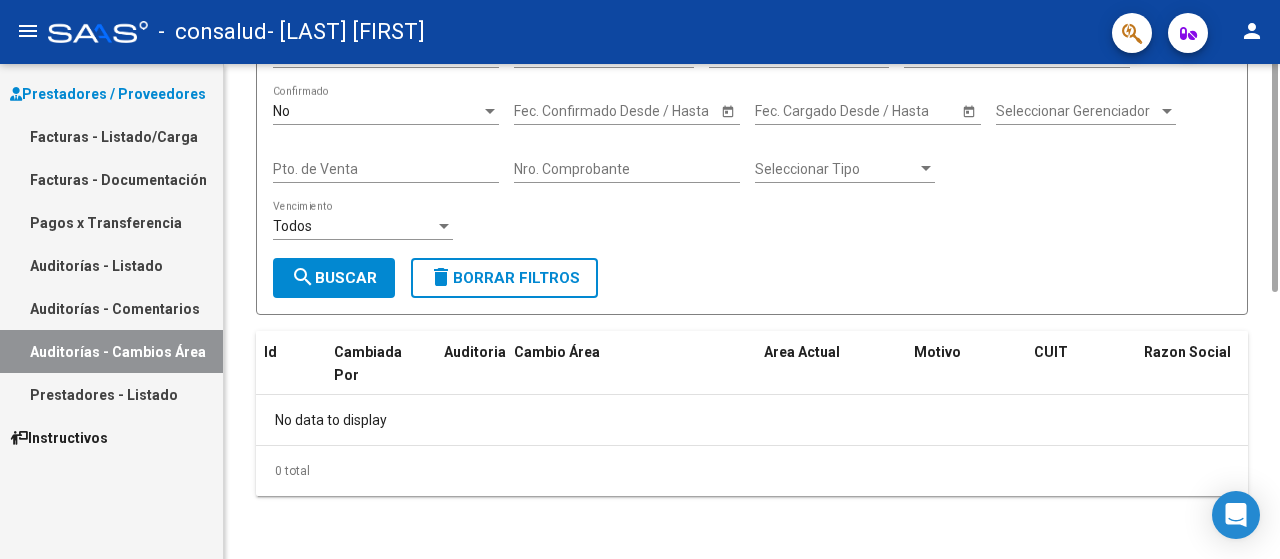 scroll, scrollTop: 0, scrollLeft: 0, axis: both 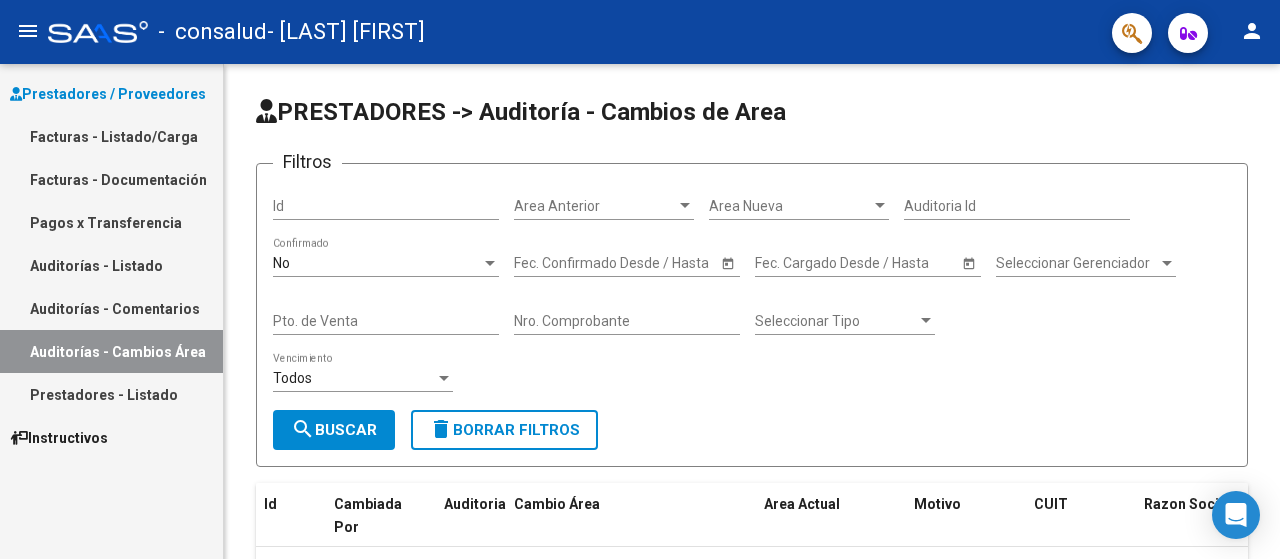 click on "Auditorías - Comentarios" at bounding box center (111, 308) 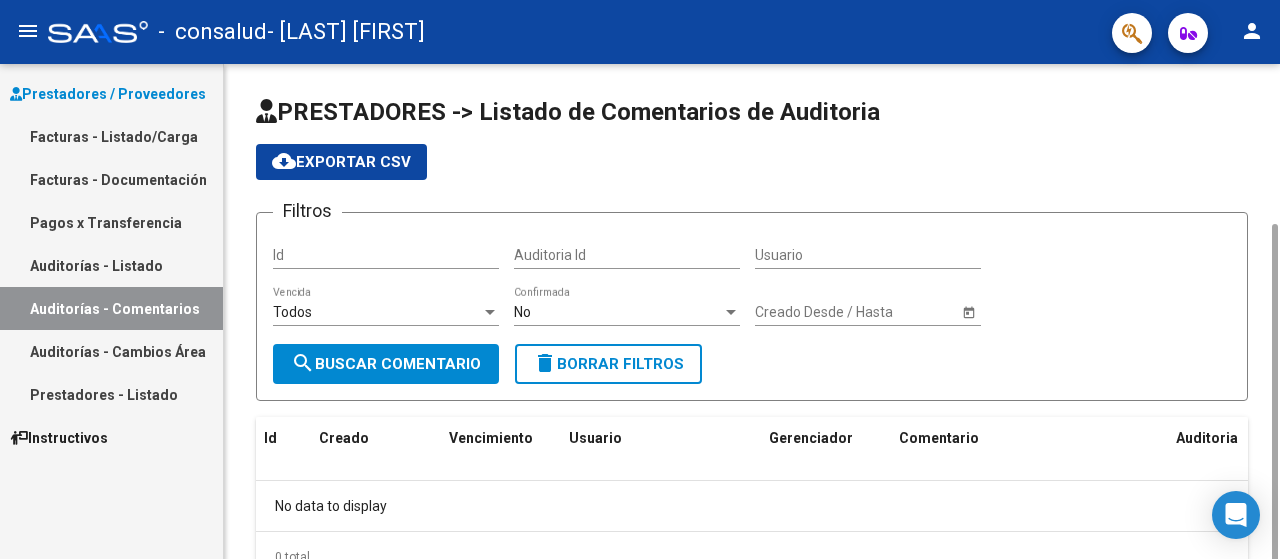 scroll, scrollTop: 86, scrollLeft: 0, axis: vertical 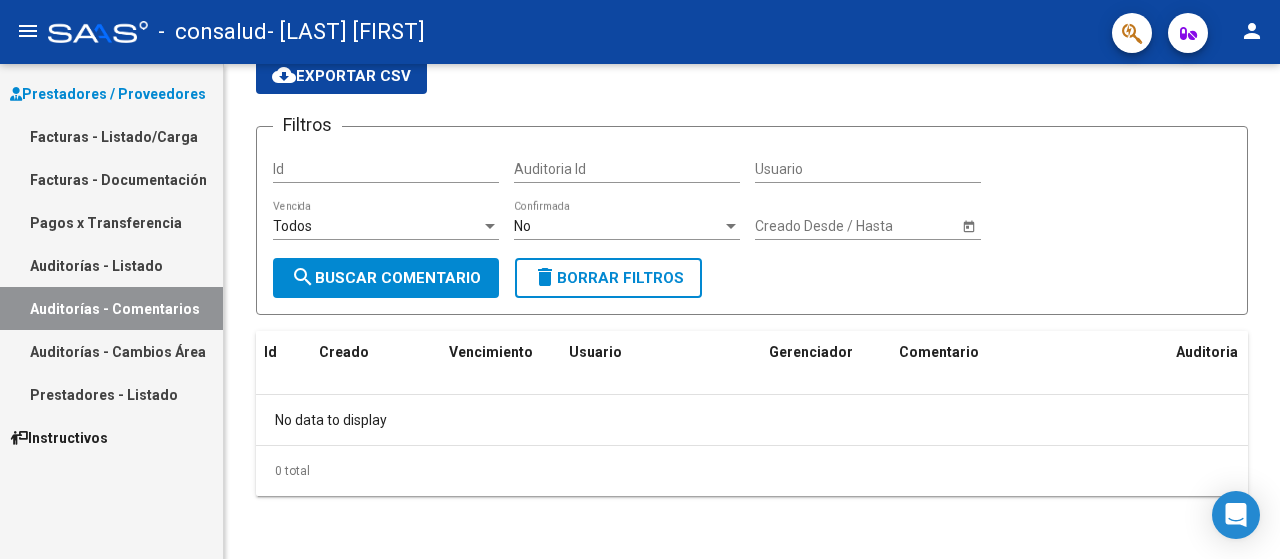 click on "Auditorías - Cambios Área" at bounding box center [111, 351] 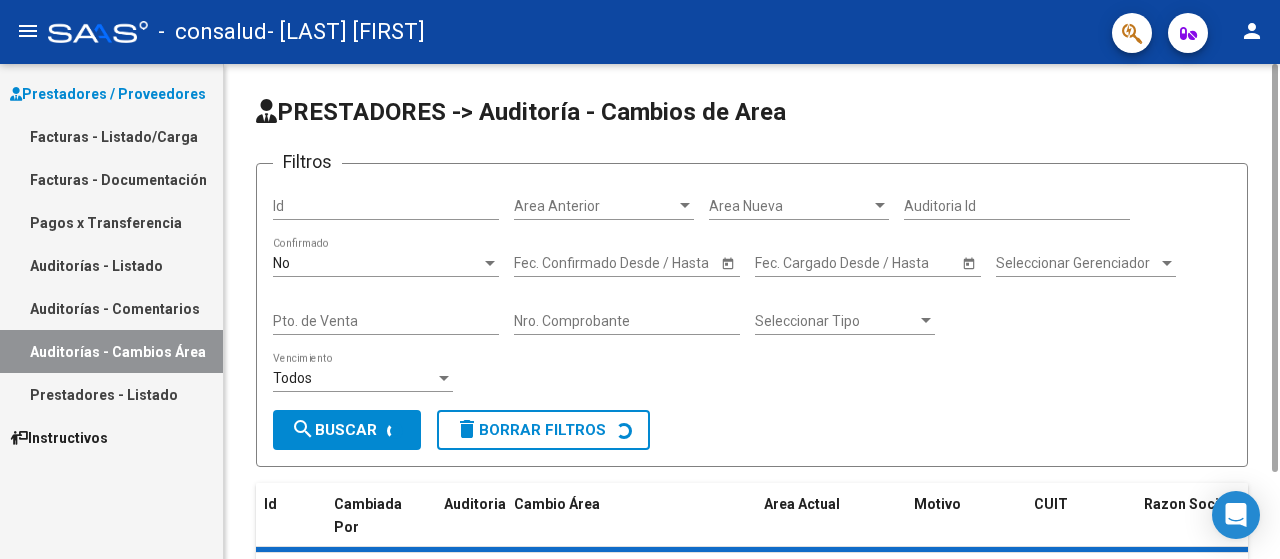 scroll, scrollTop: 152, scrollLeft: 0, axis: vertical 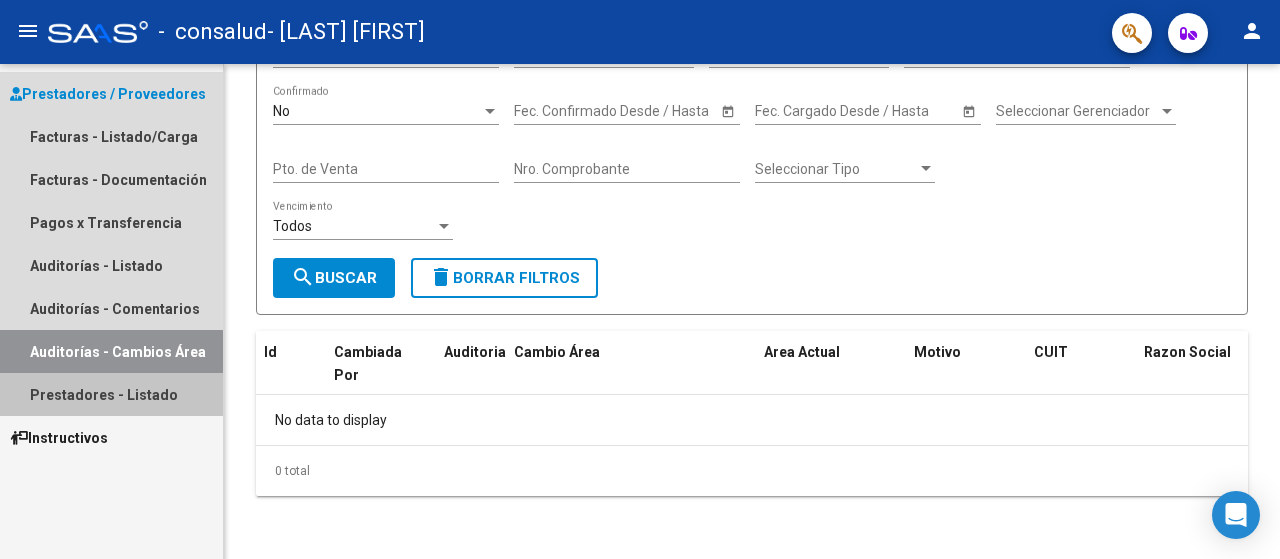 click on "Prestadores - Listado" at bounding box center (111, 394) 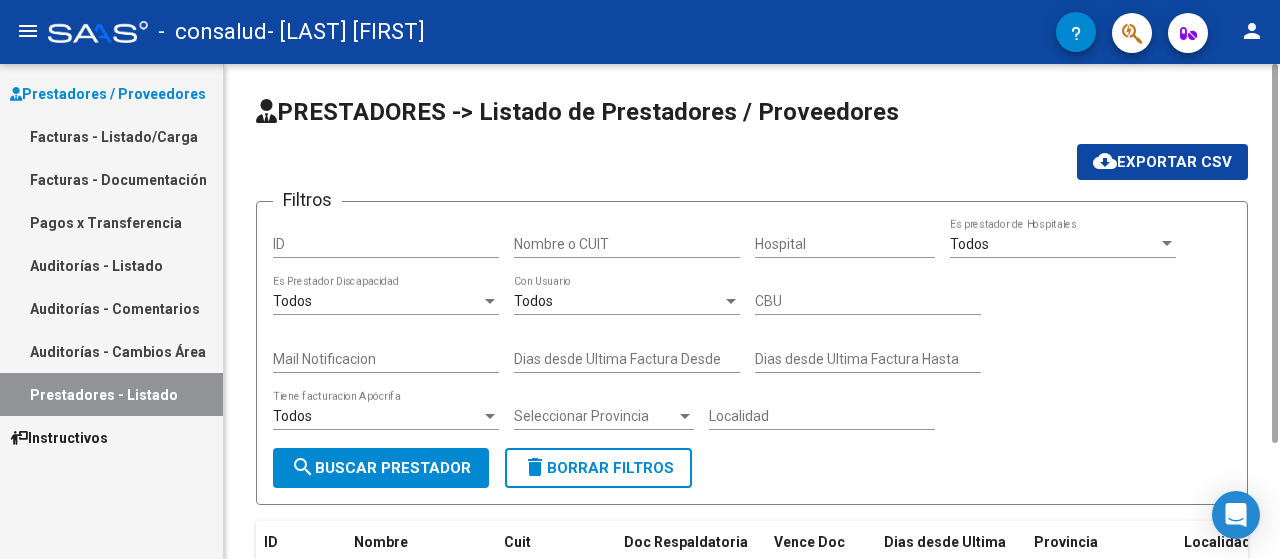 scroll, scrollTop: 210, scrollLeft: 0, axis: vertical 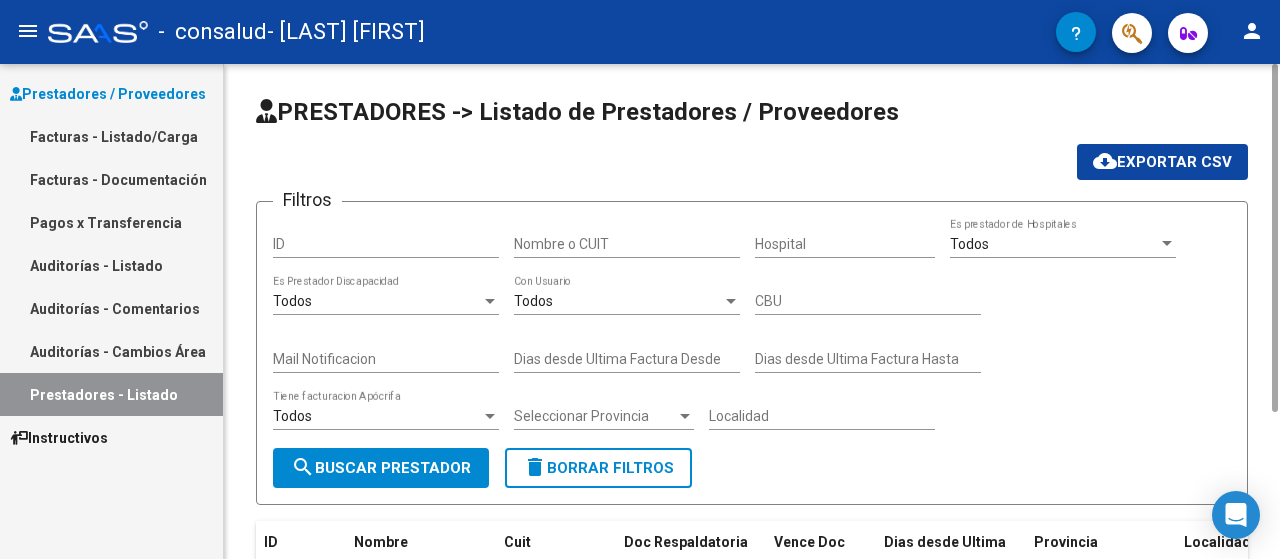 click on "Todos" at bounding box center (1054, 244) 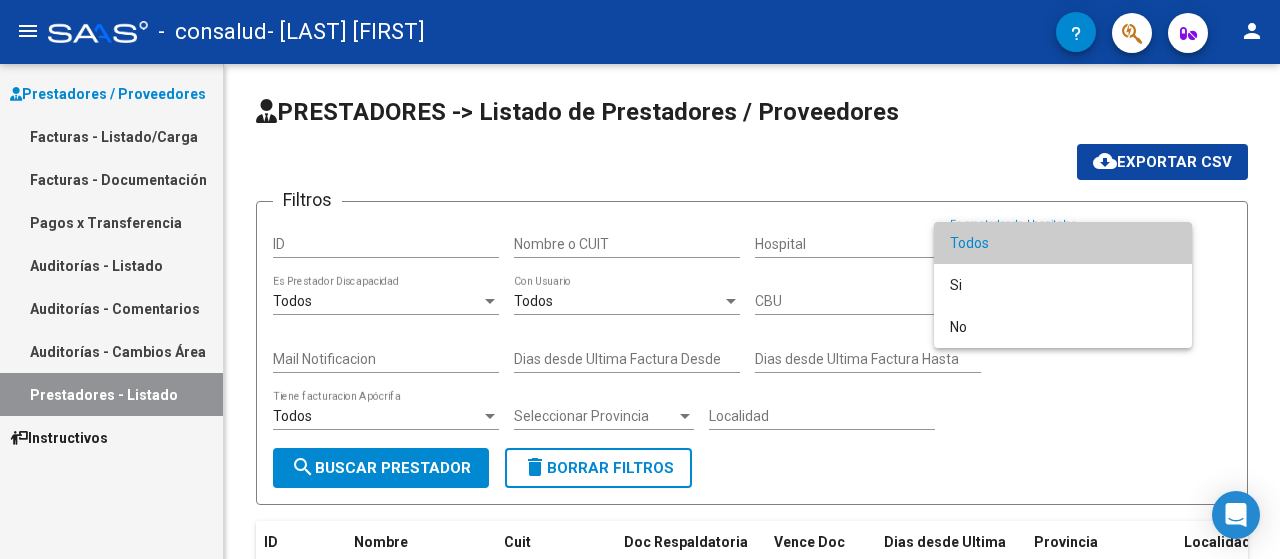 click on "Todos" at bounding box center [1063, 243] 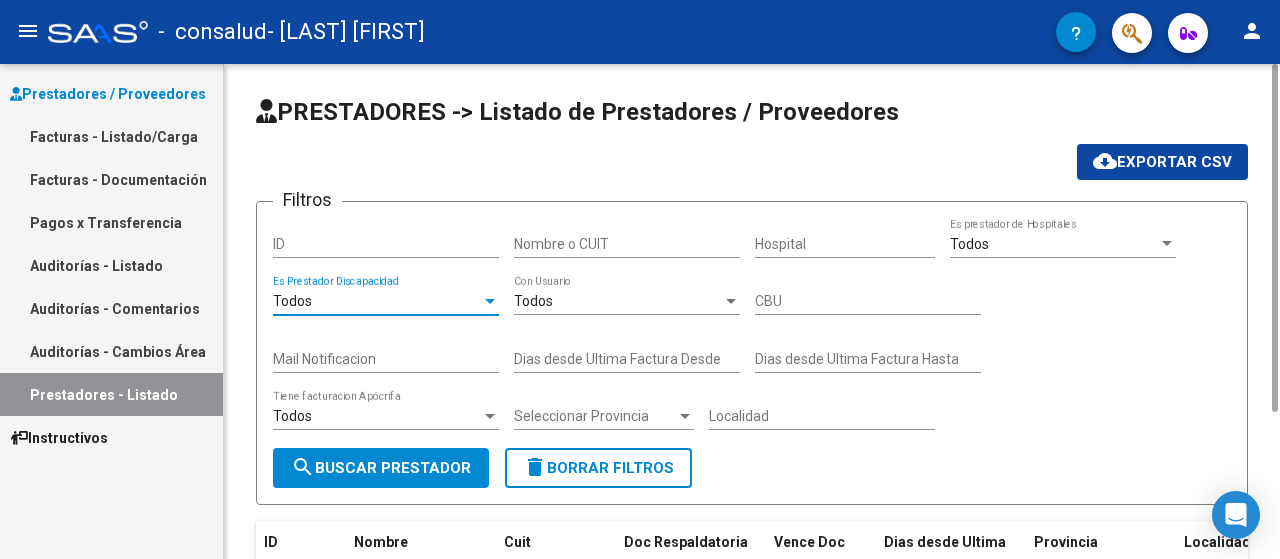 click on "Todos" at bounding box center [377, 301] 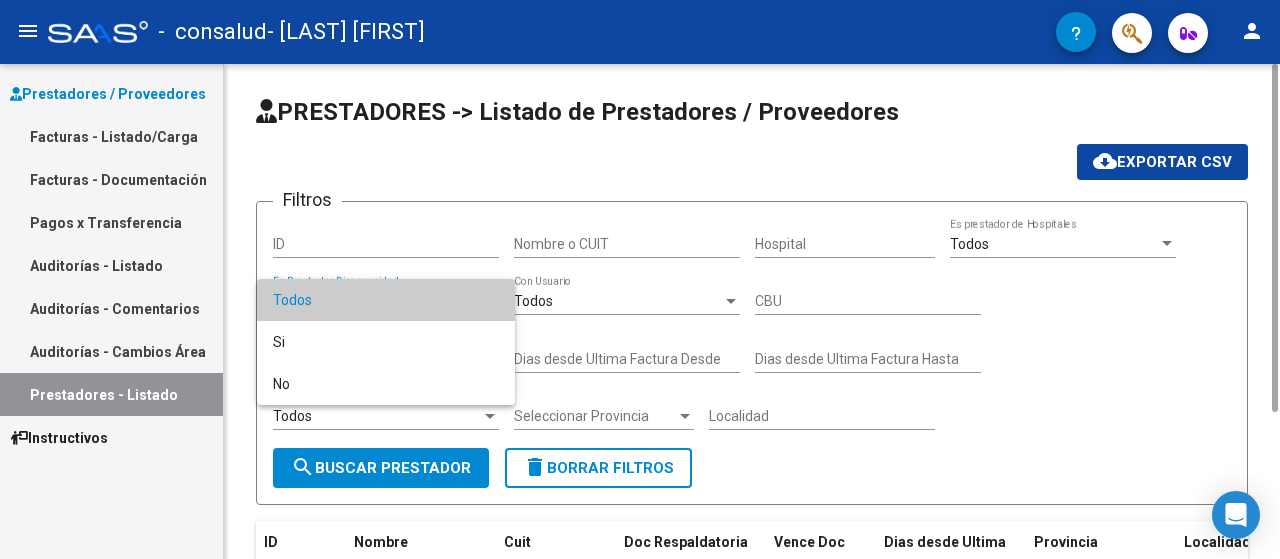 click on "Todos" at bounding box center [386, 300] 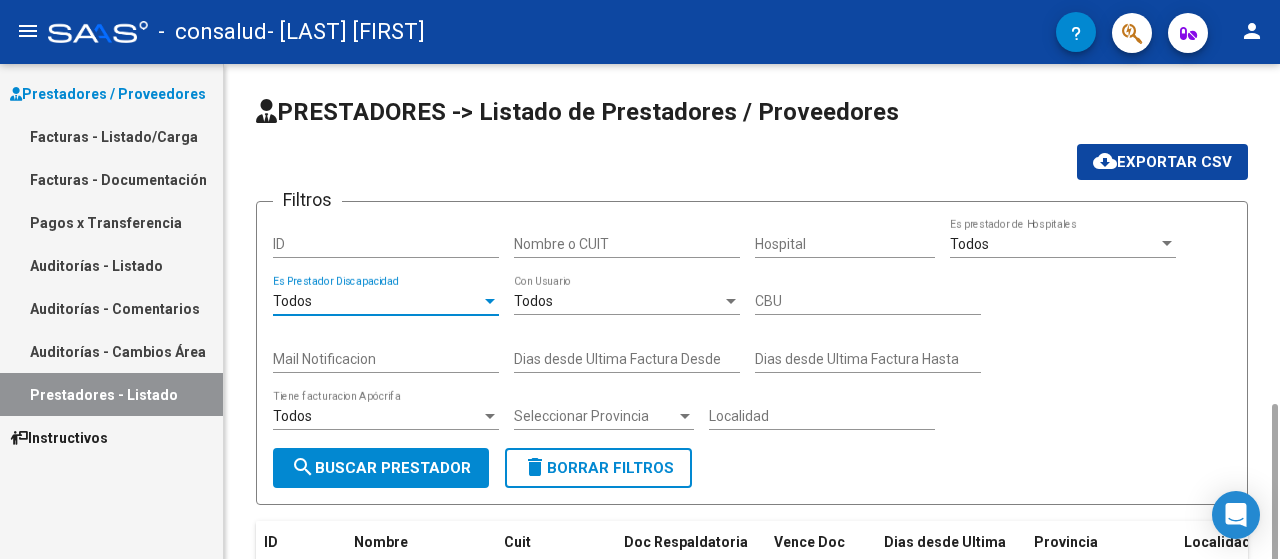 scroll, scrollTop: 200, scrollLeft: 0, axis: vertical 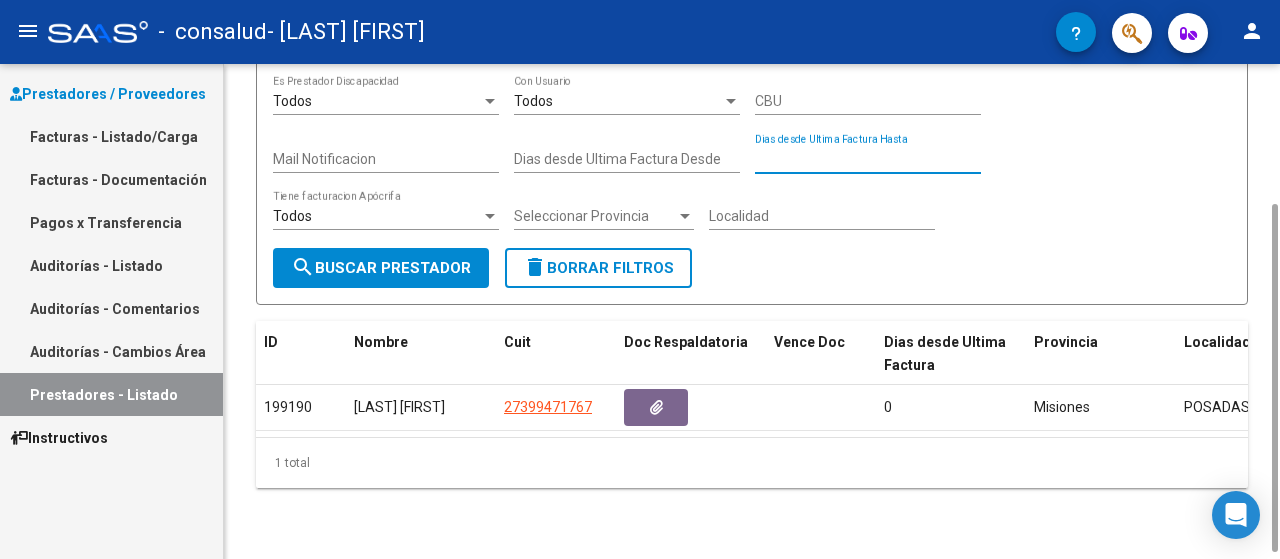 click on "Dias desde Ultima Factura Hasta" at bounding box center [868, 159] 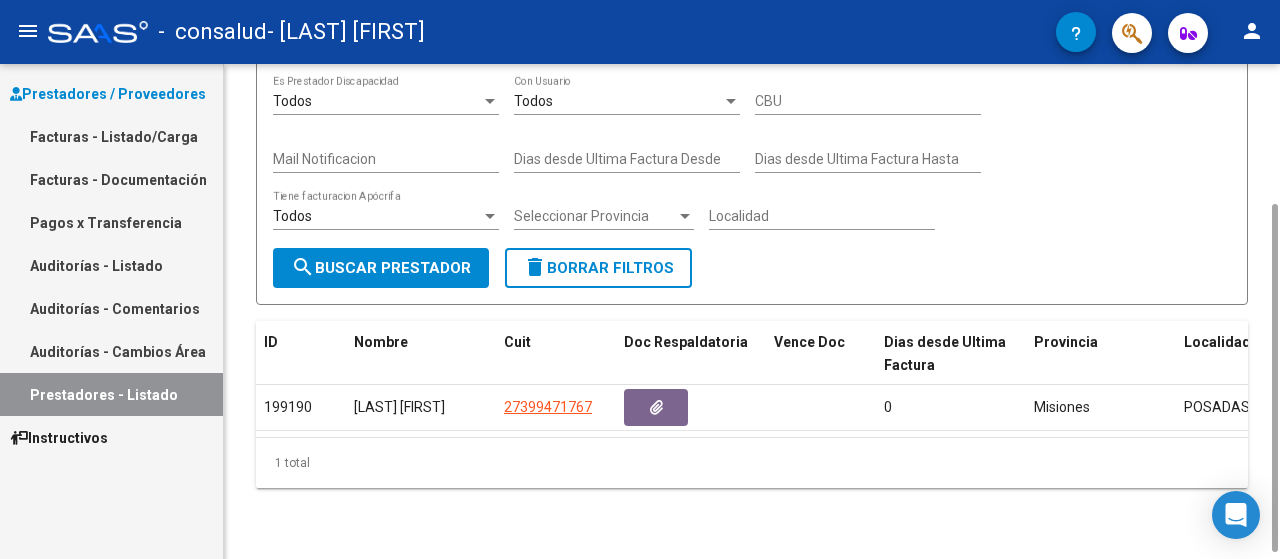 click on "Mail Notificacion" 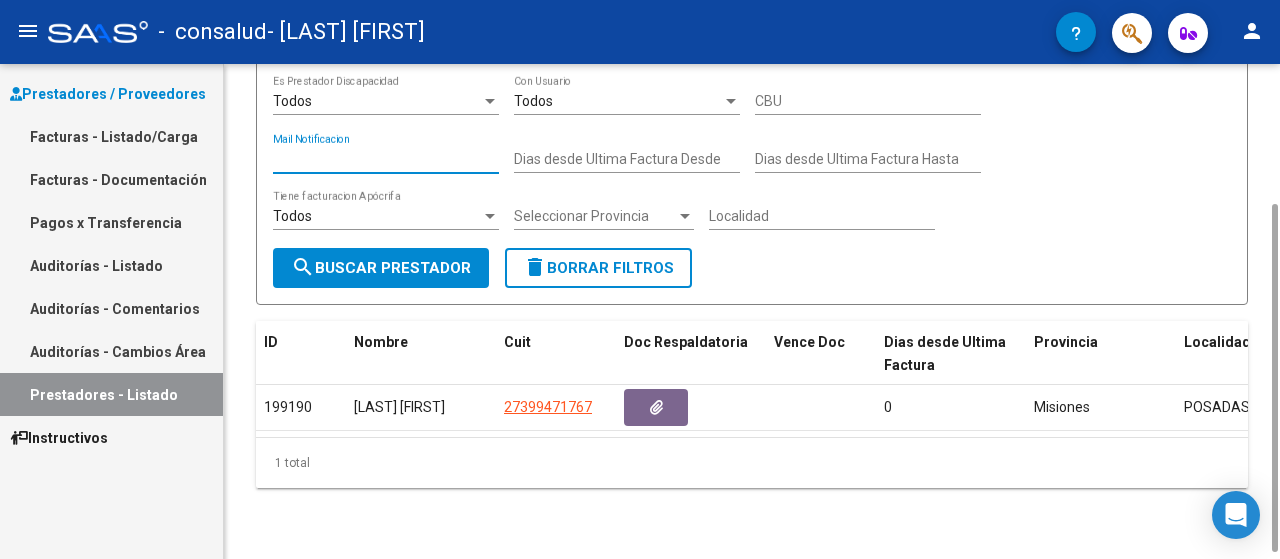 click on "Todos" at bounding box center (377, 216) 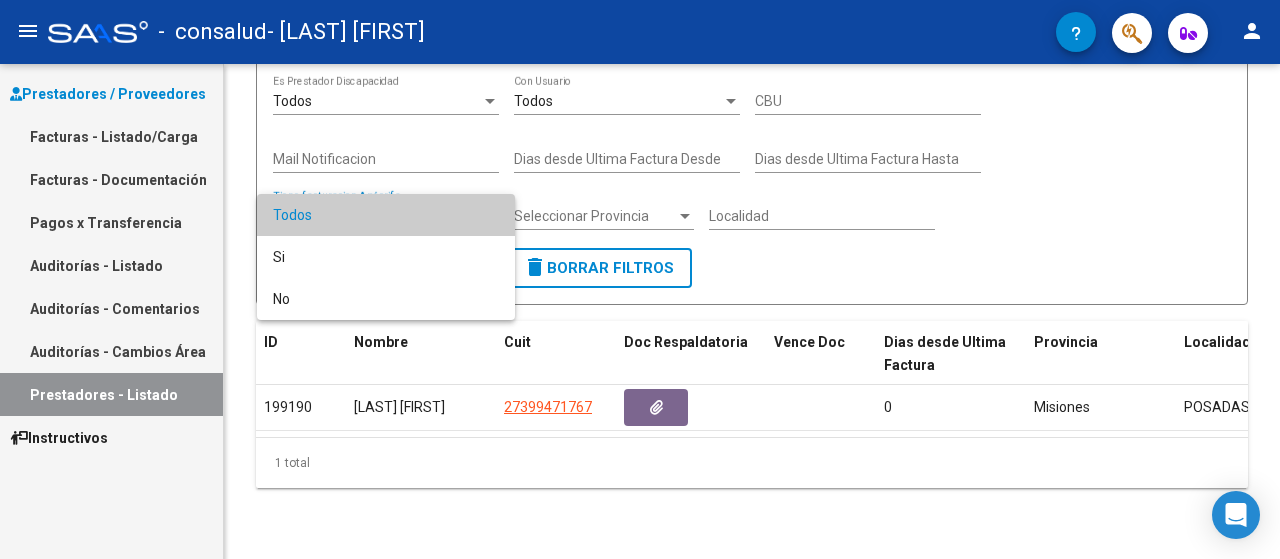 click at bounding box center (640, 279) 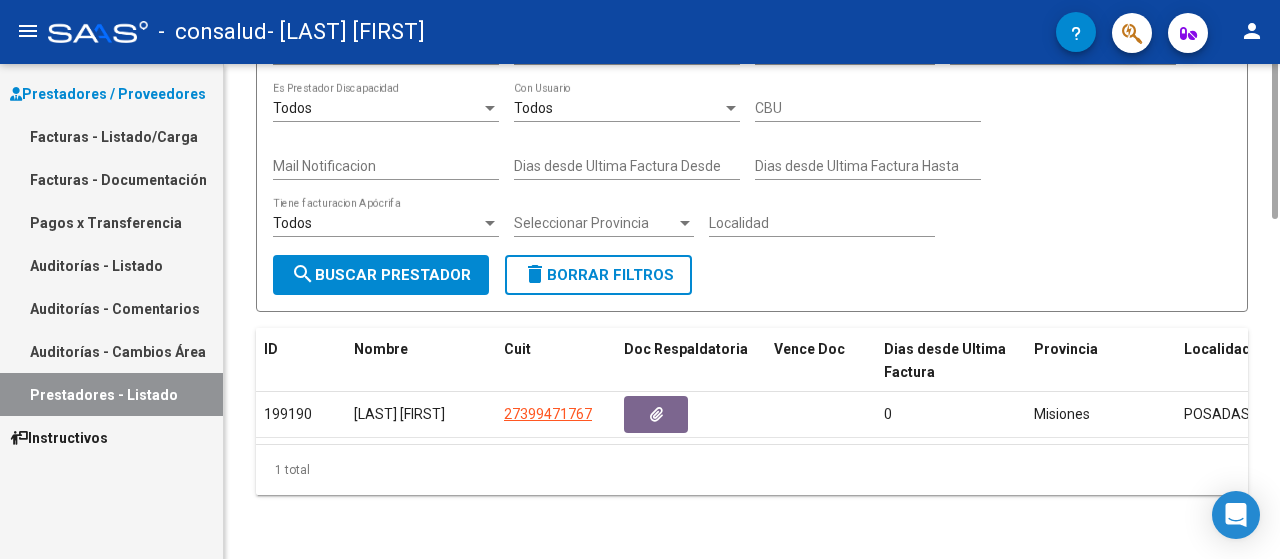 scroll, scrollTop: 0, scrollLeft: 0, axis: both 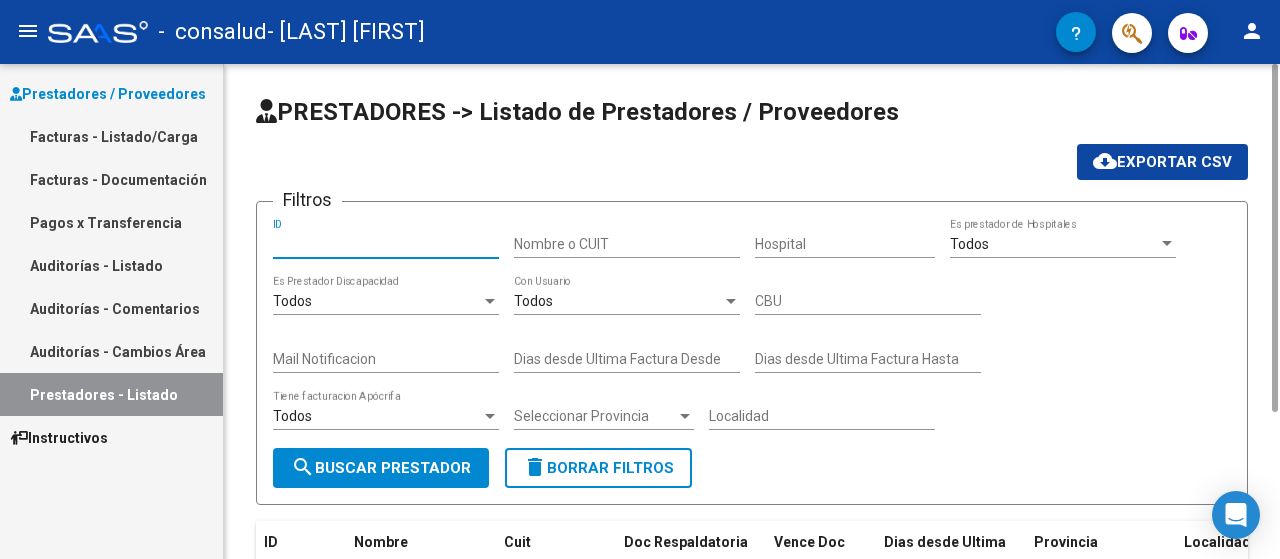 click on "ID" at bounding box center [386, 244] 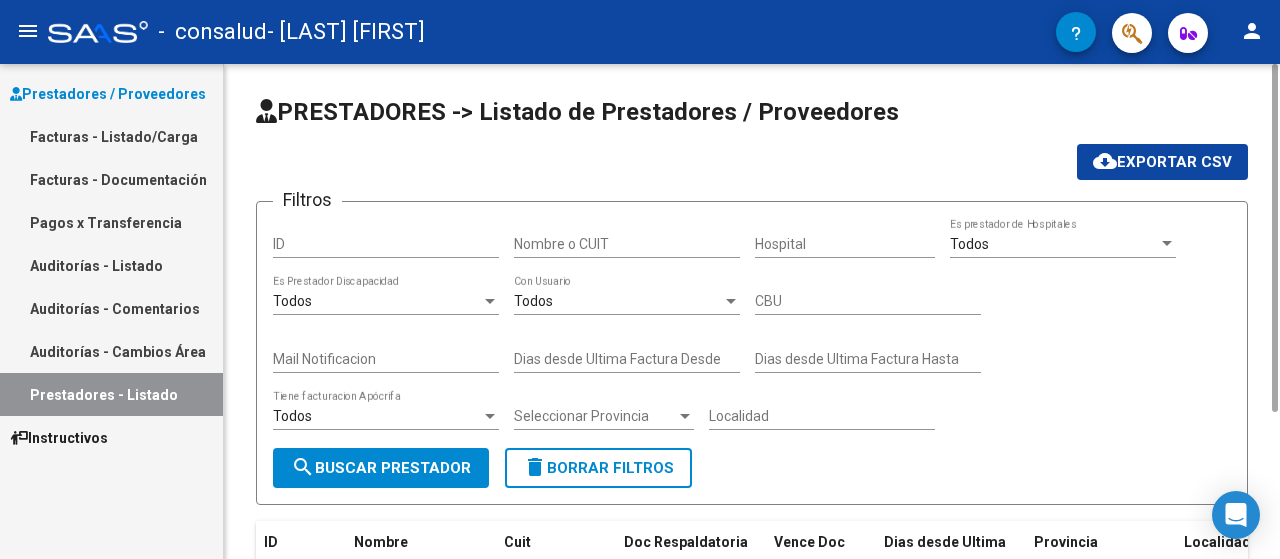 click on "Nombre o CUIT" 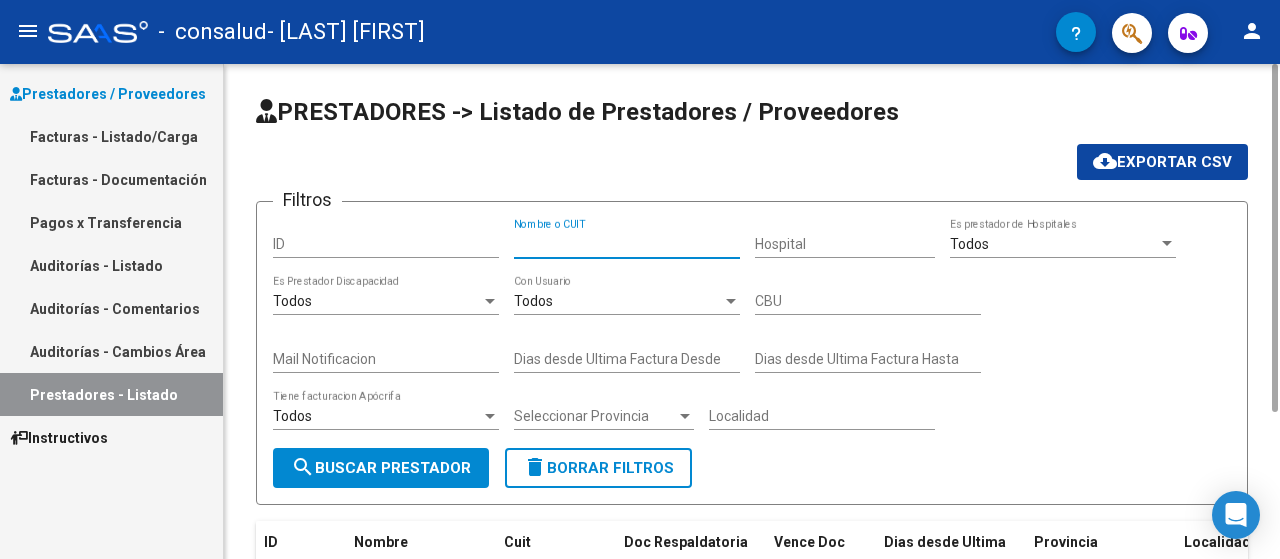click on "Todos" at bounding box center (1054, 244) 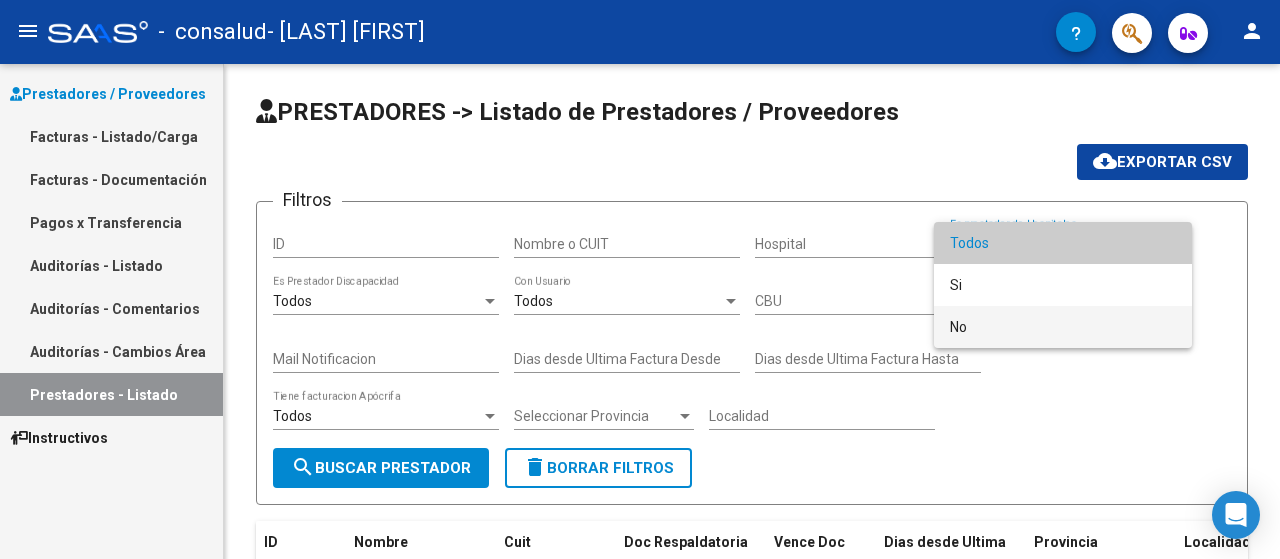 click on "No" at bounding box center [1063, 327] 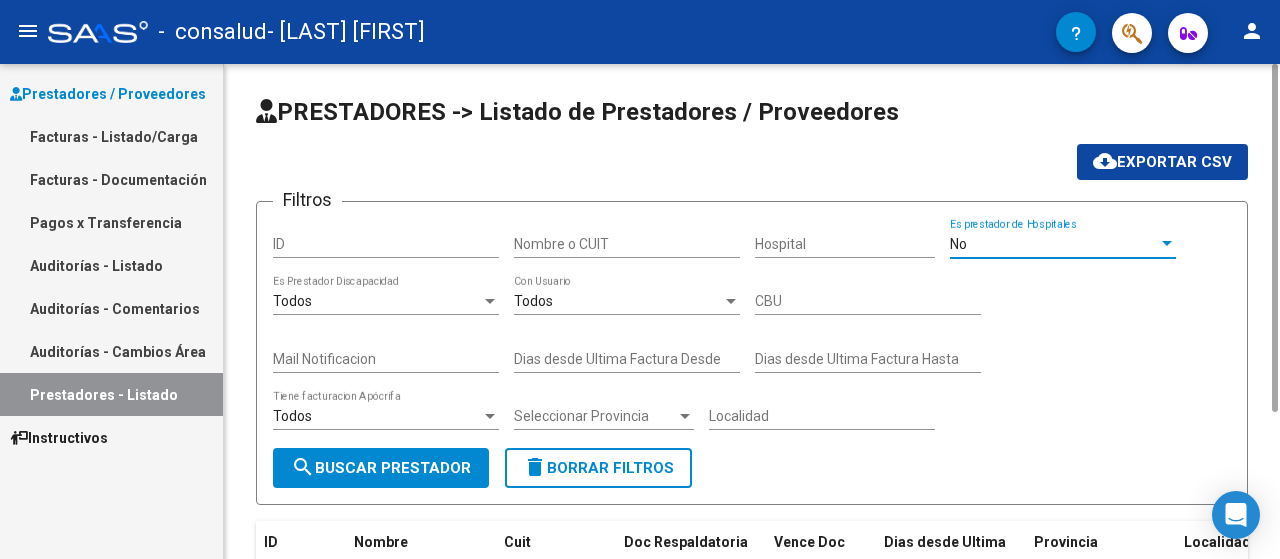 click on "Todos" at bounding box center [377, 301] 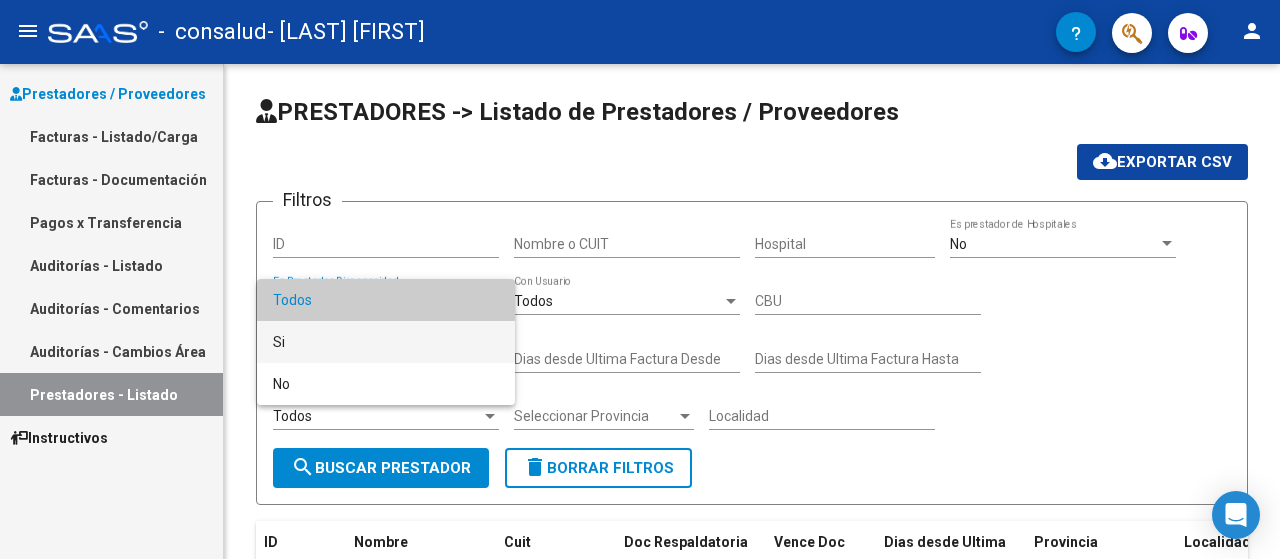 click on "Si" at bounding box center [386, 342] 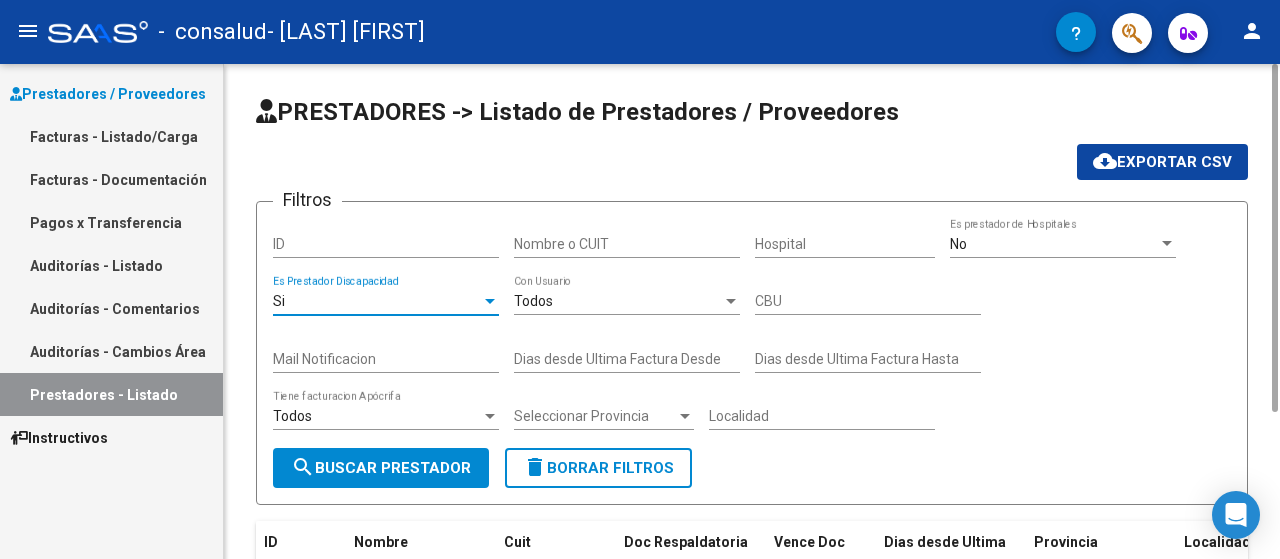 click on "Todos" at bounding box center [618, 301] 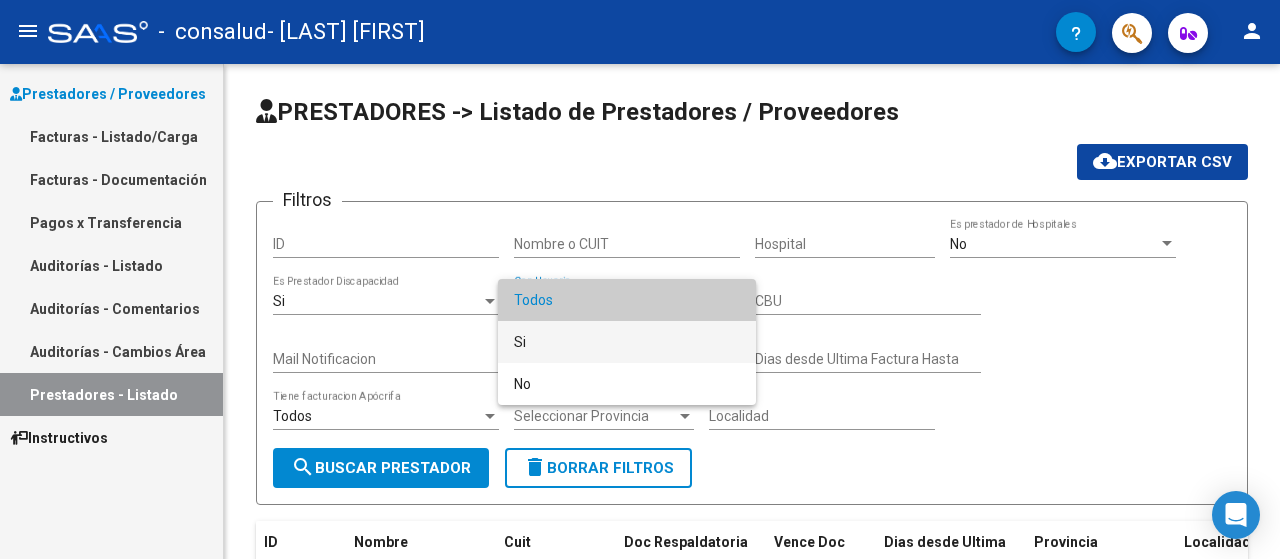 click on "Si" at bounding box center [627, 342] 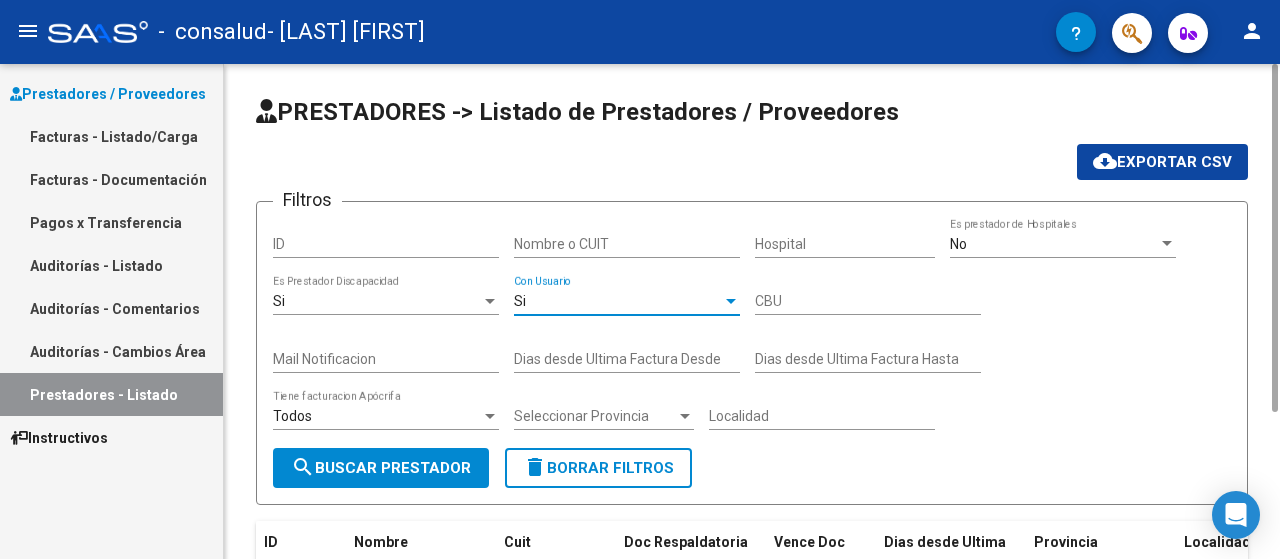 click on "Todos" at bounding box center [377, 416] 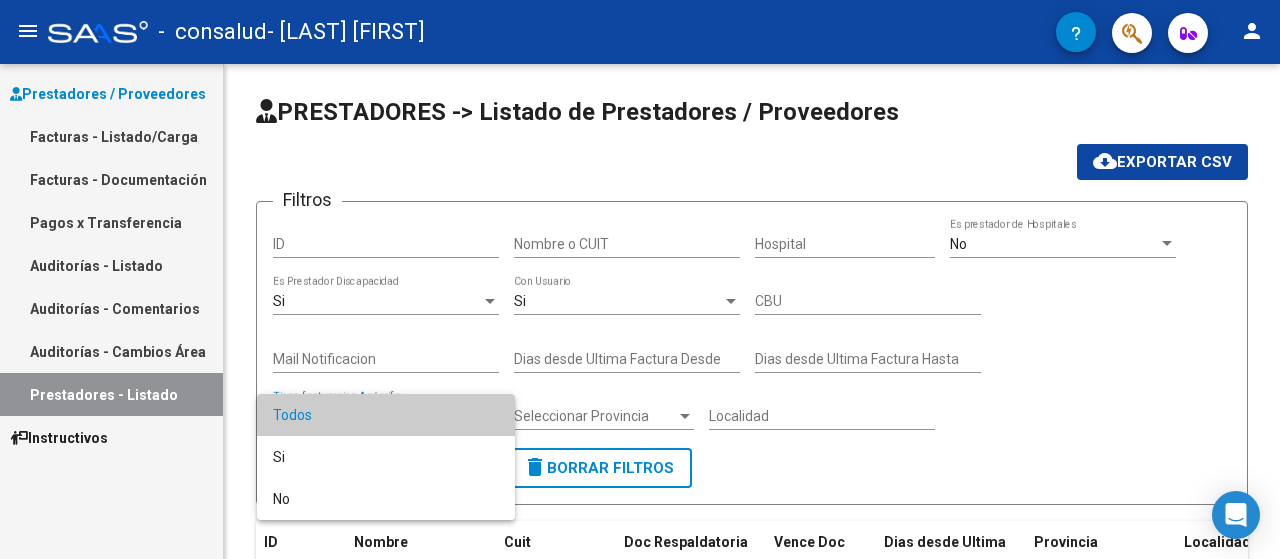 click on "Todos" at bounding box center [386, 415] 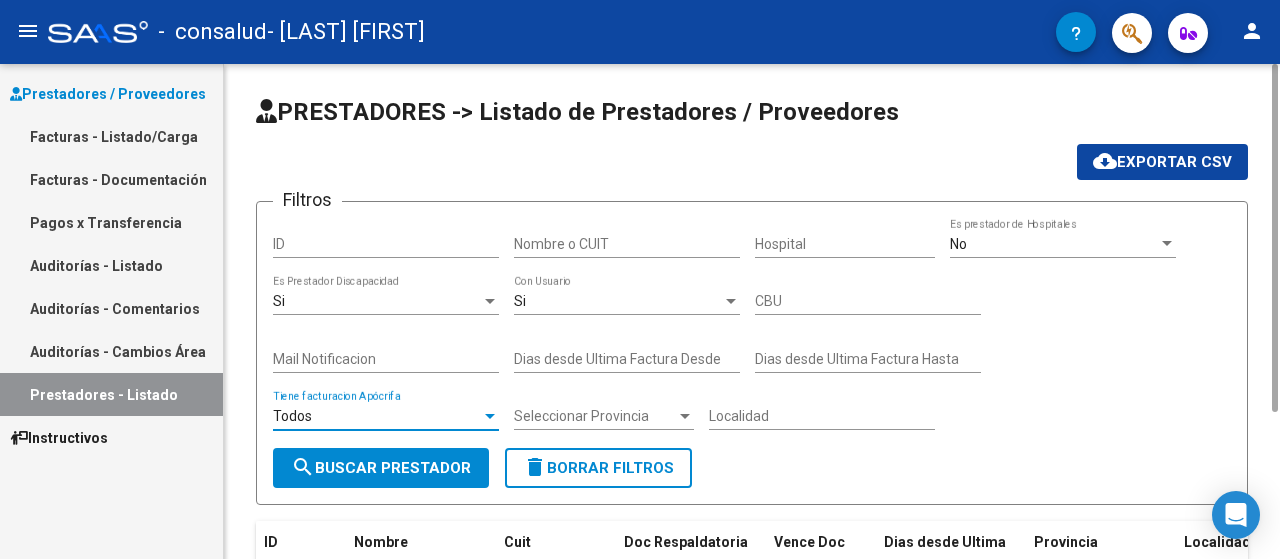 click on "Seleccionar Provincia" at bounding box center (595, 416) 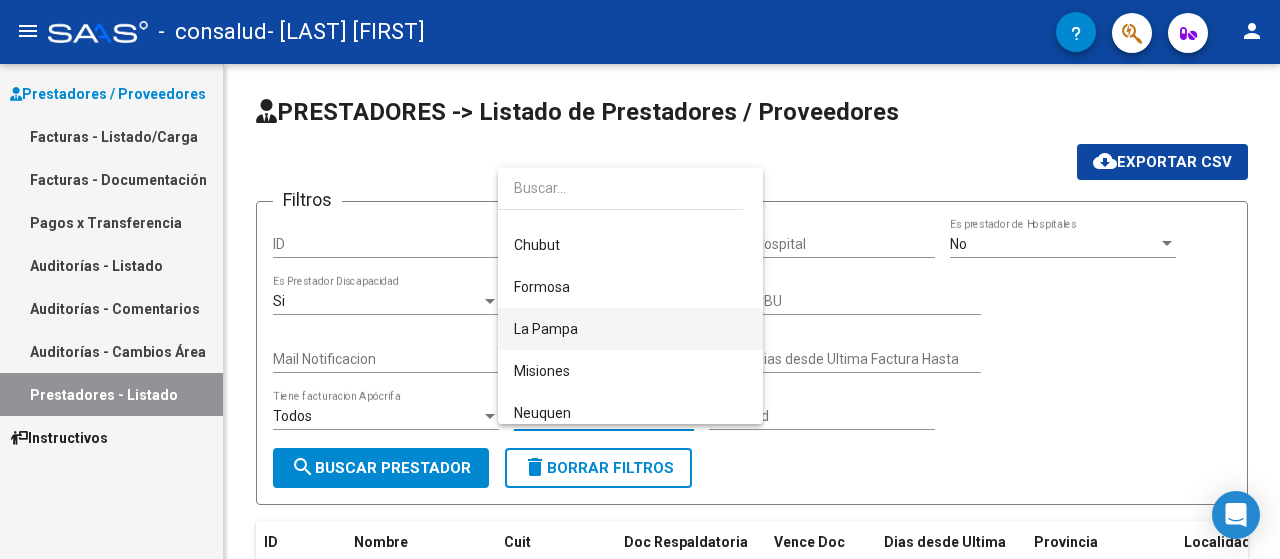 scroll, scrollTop: 800, scrollLeft: 0, axis: vertical 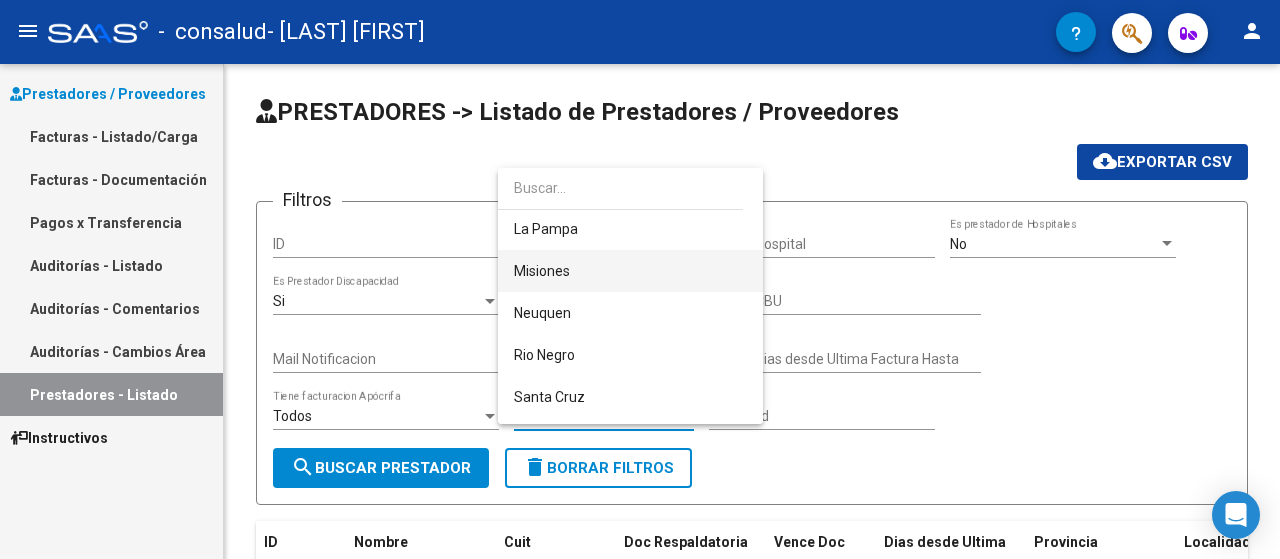 click on "Misiones" at bounding box center [630, 271] 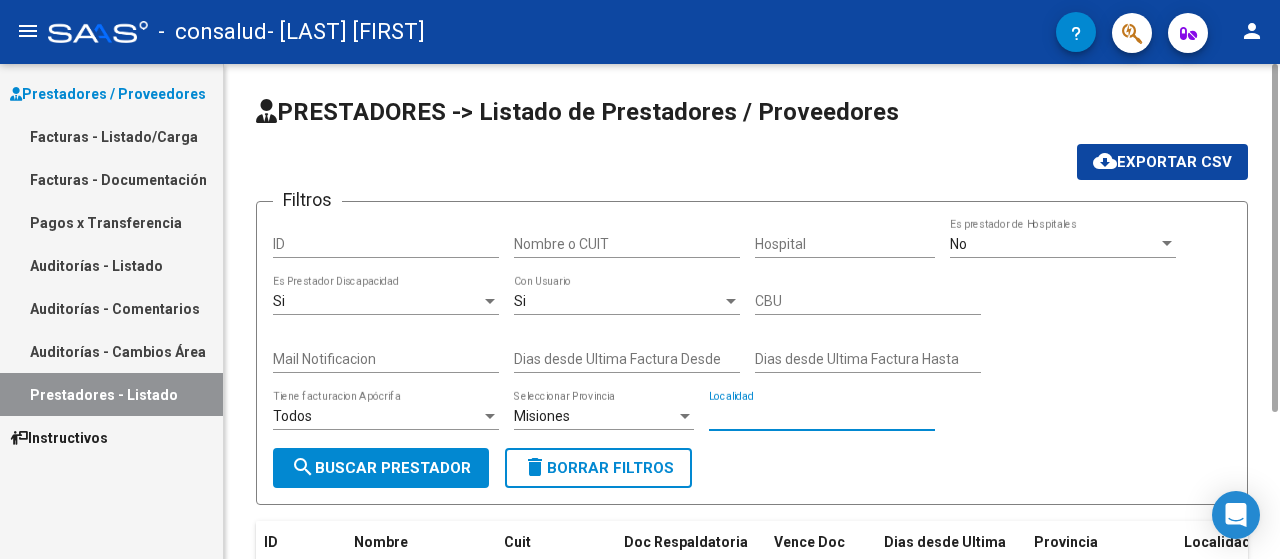 click on "Localidad" at bounding box center [822, 416] 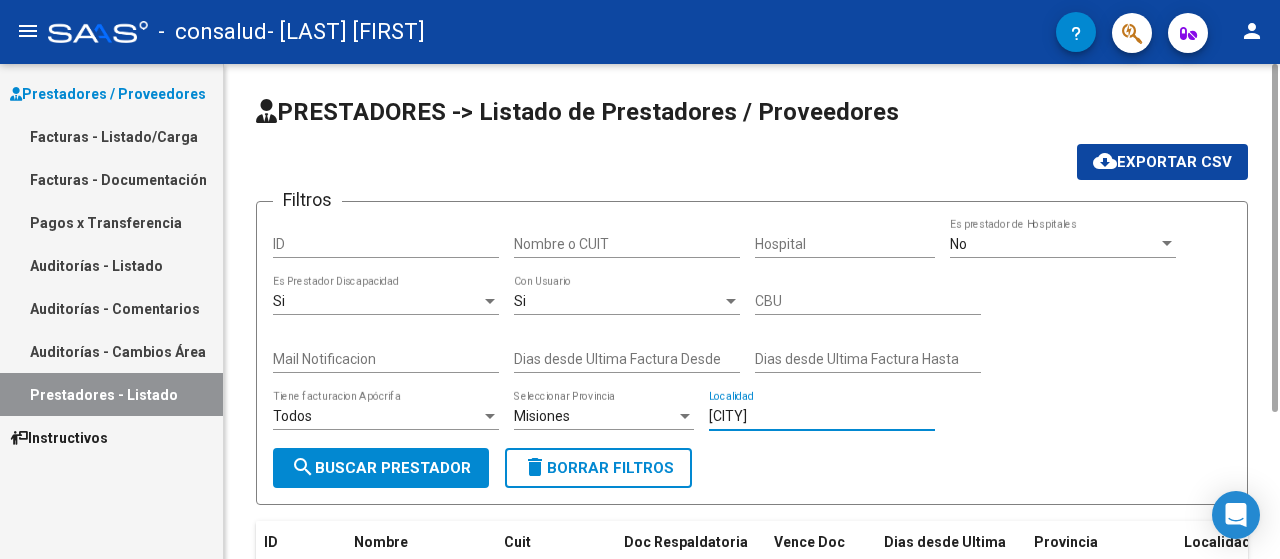 type on "[CITY]" 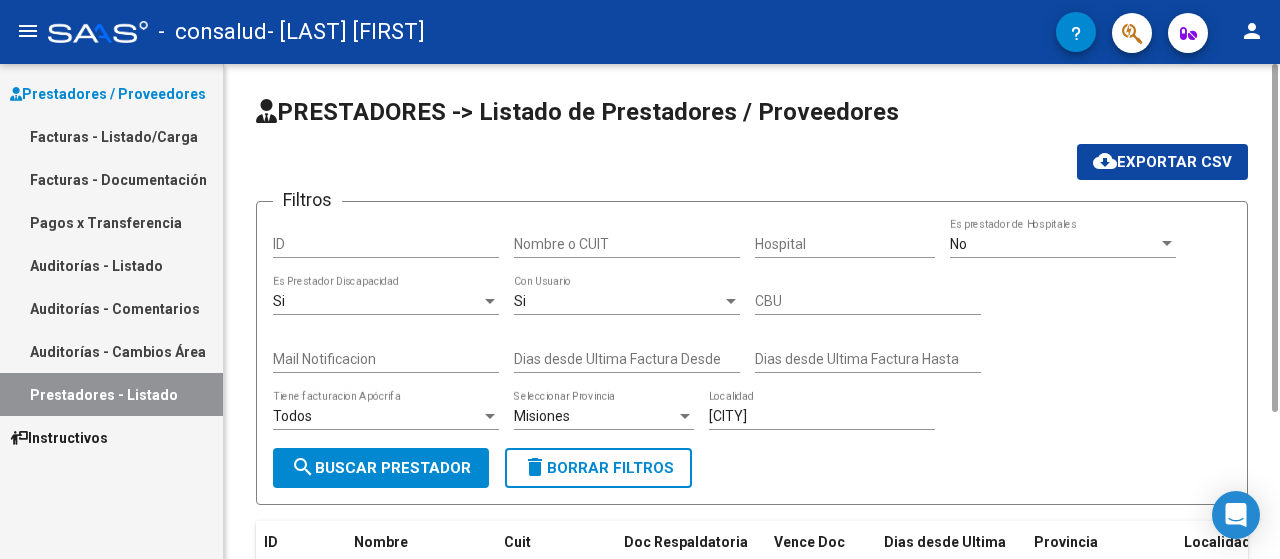 scroll, scrollTop: 200, scrollLeft: 0, axis: vertical 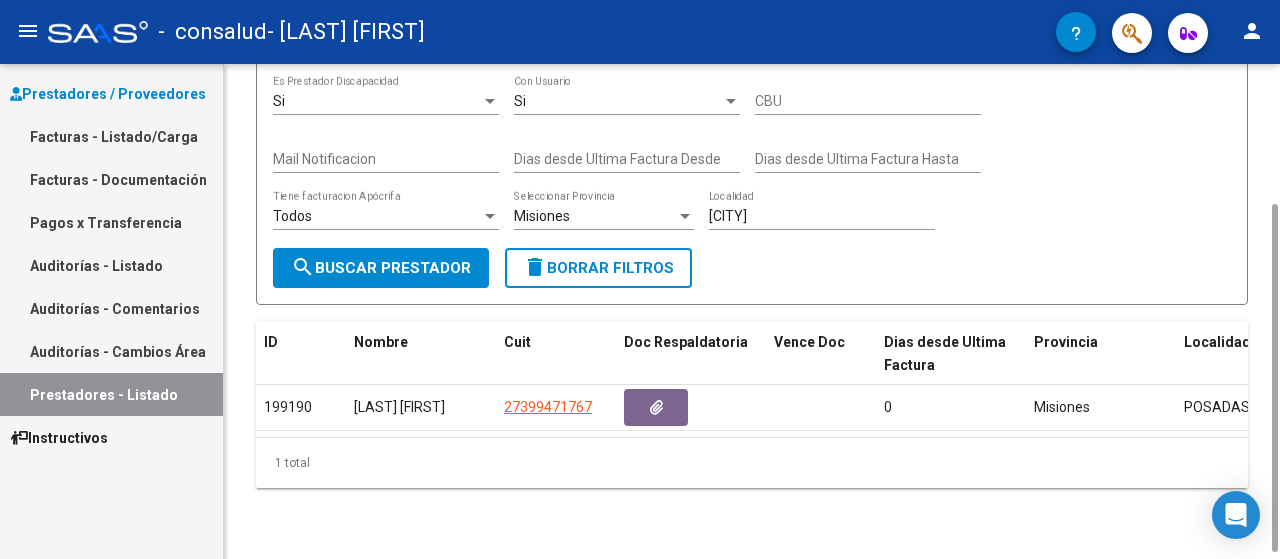 click on "search  Buscar Prestador" 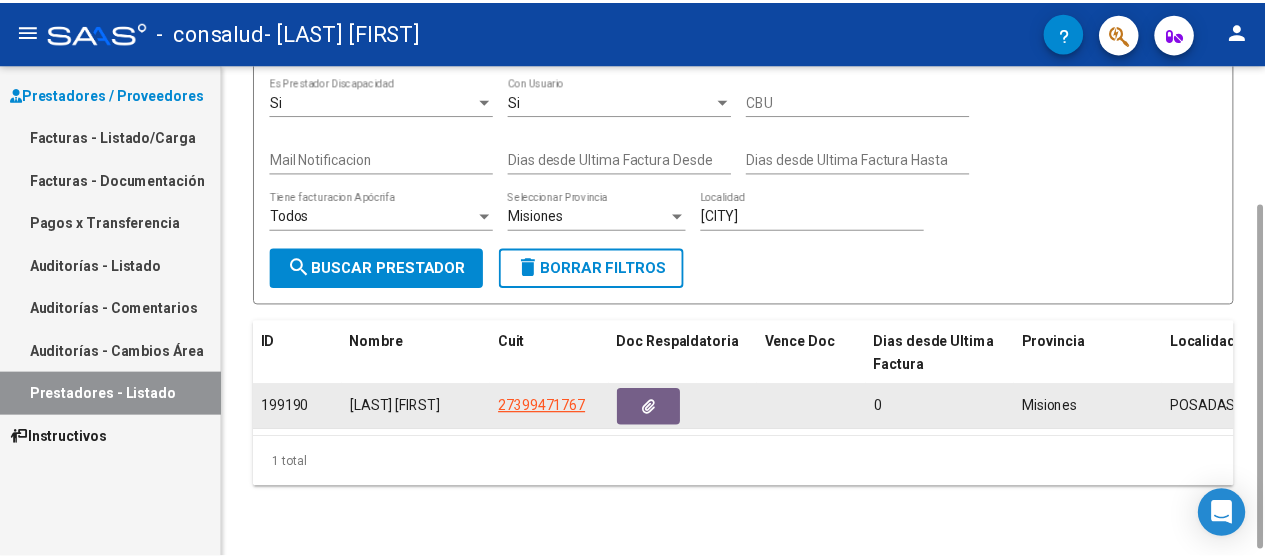 scroll, scrollTop: 210, scrollLeft: 0, axis: vertical 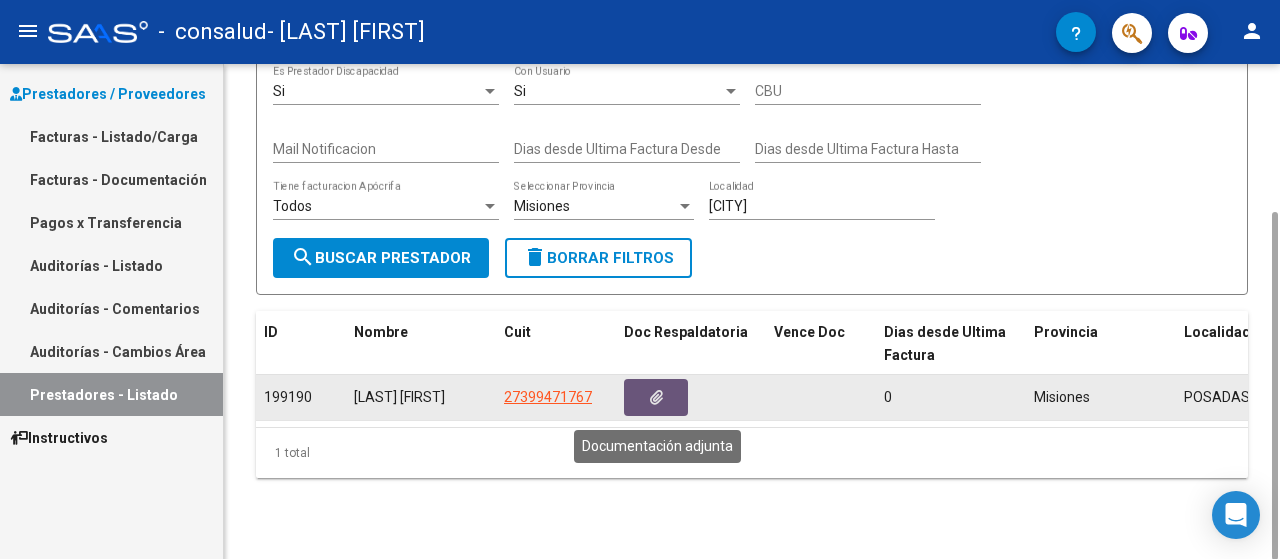 click 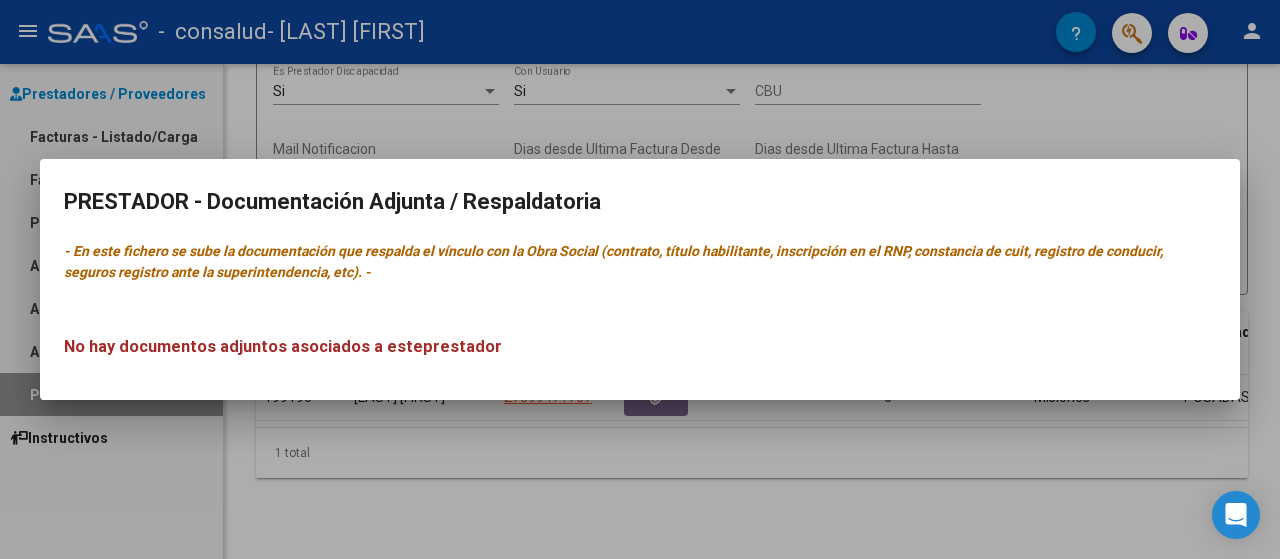 click at bounding box center (640, 279) 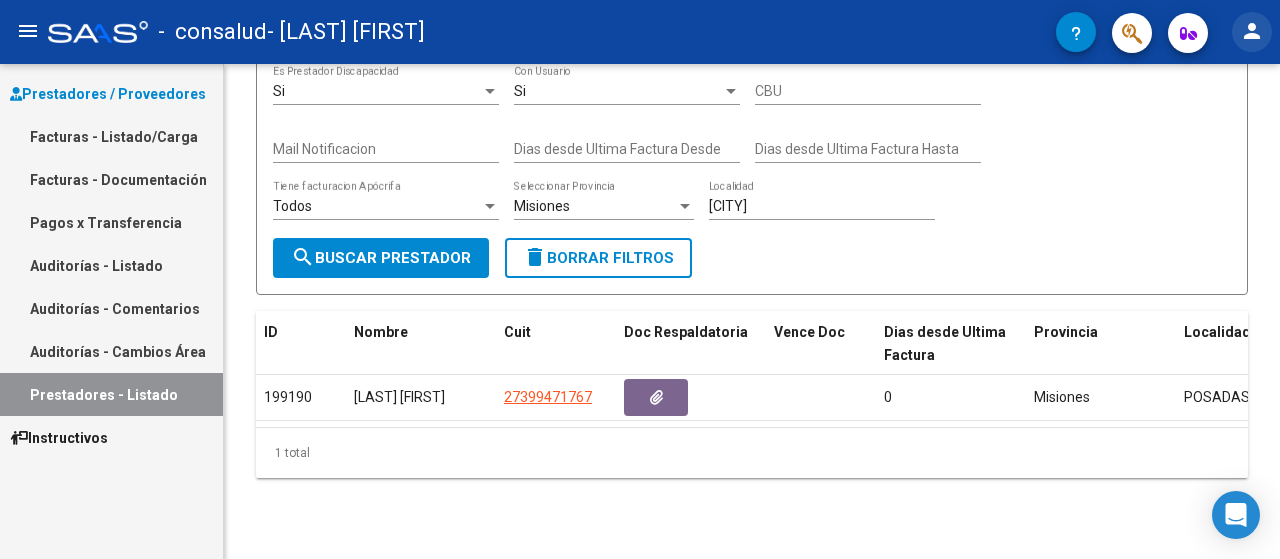 click on "person" 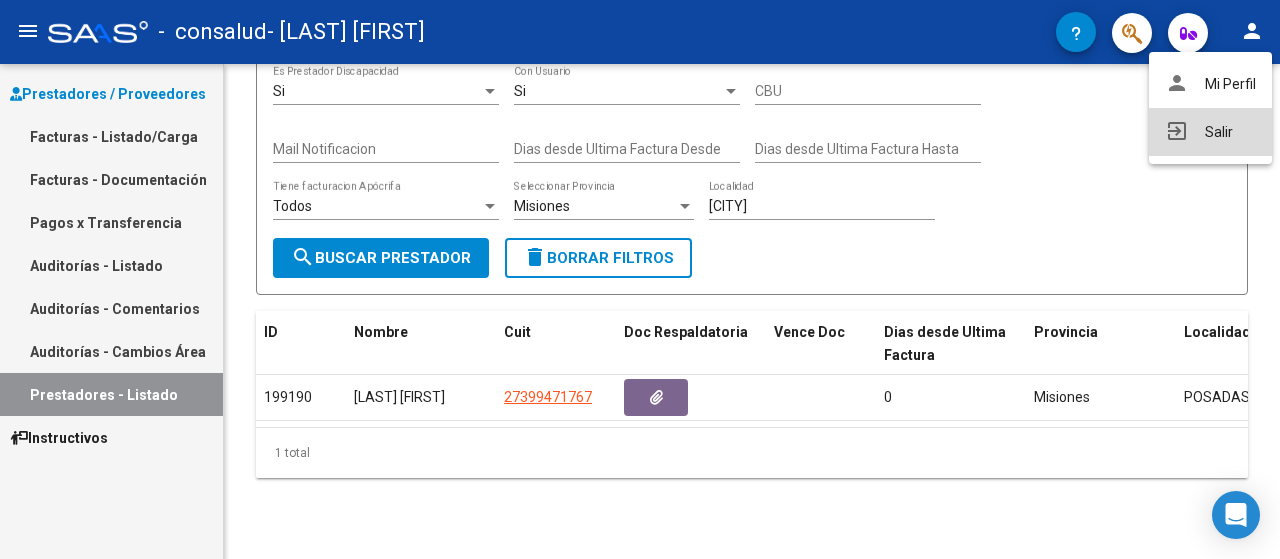 click on "exit_to_app" at bounding box center (1177, 131) 